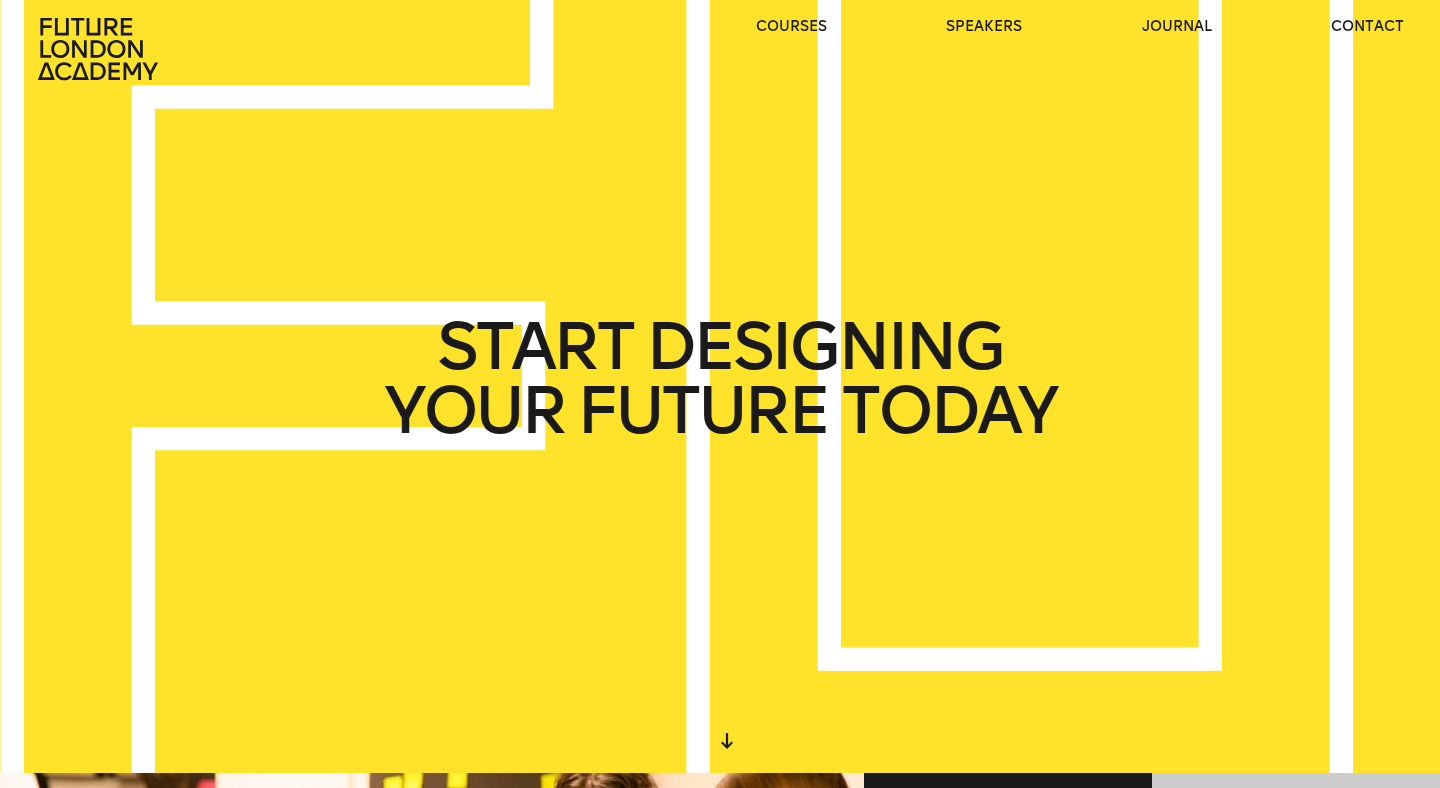 scroll, scrollTop: 0, scrollLeft: 0, axis: both 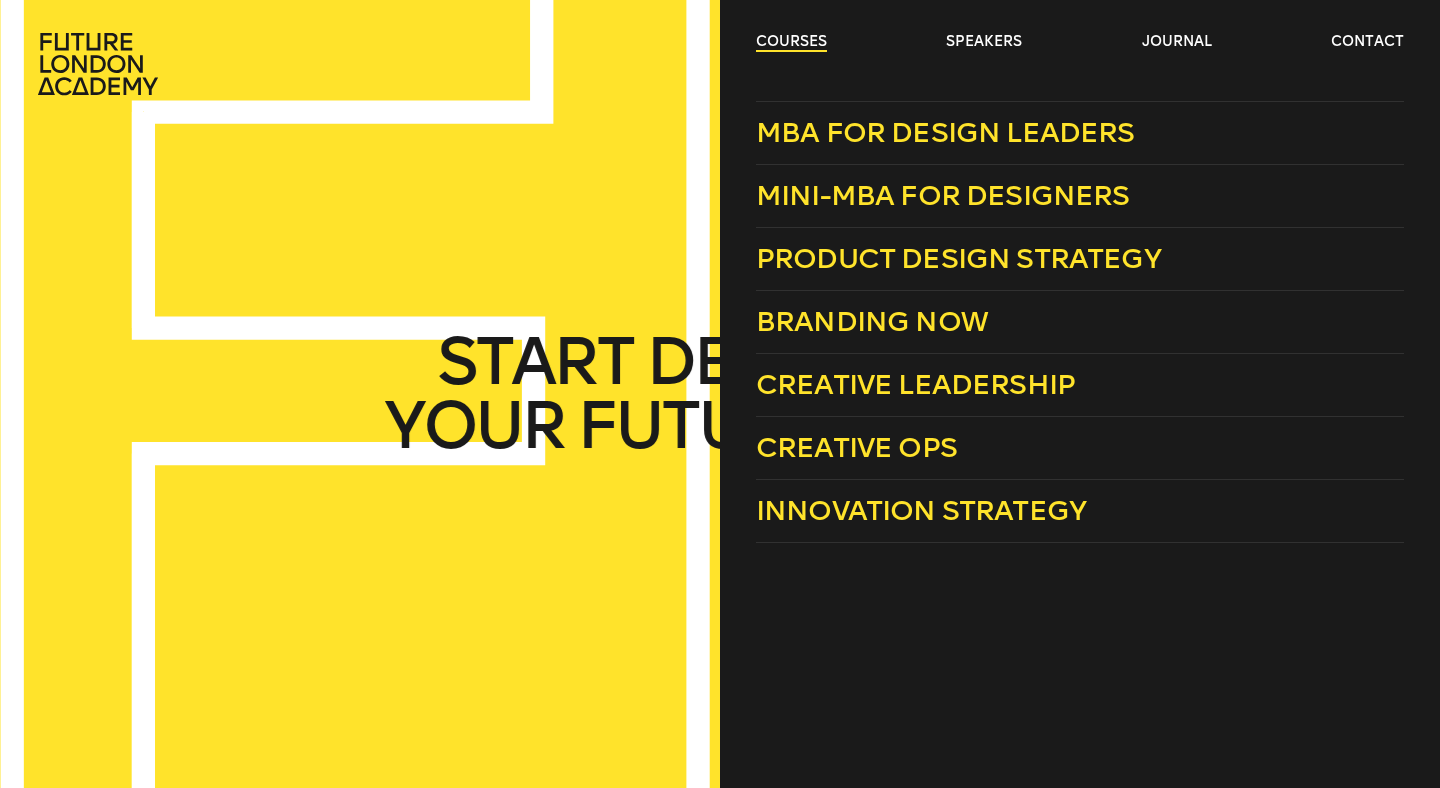 click on "courses" at bounding box center (791, 42) 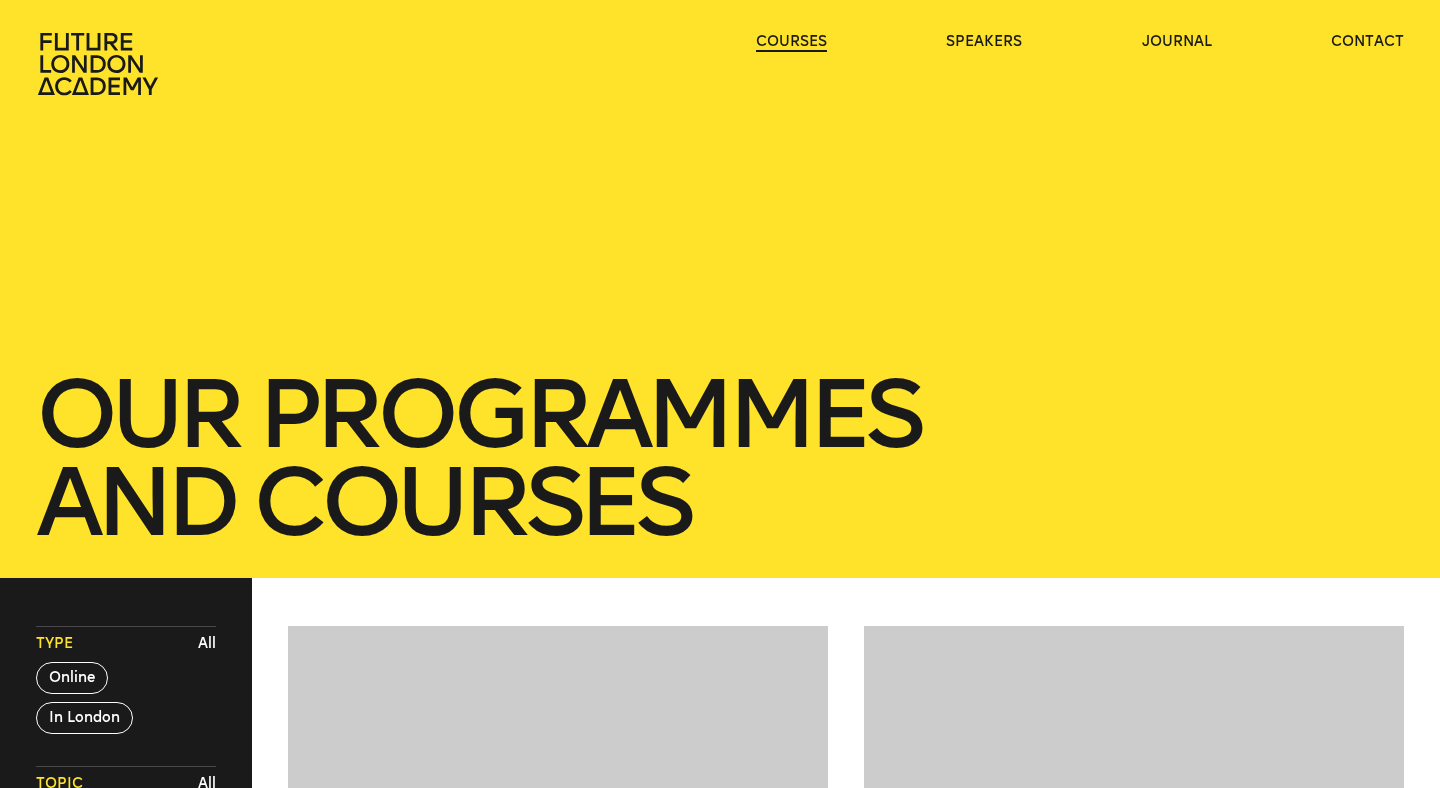click on "courses" at bounding box center (791, 42) 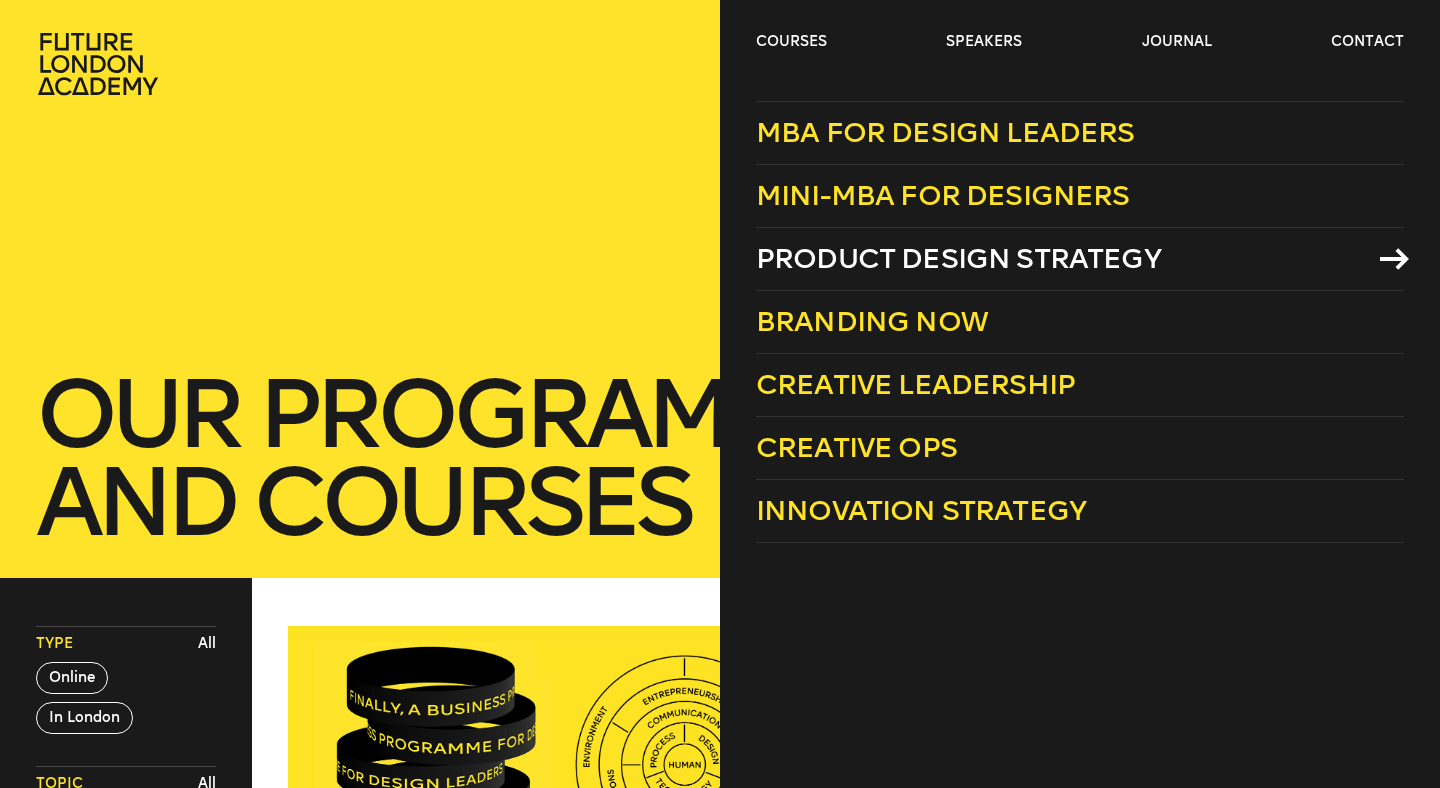 click on "Product Design Strategy" at bounding box center (958, 258) 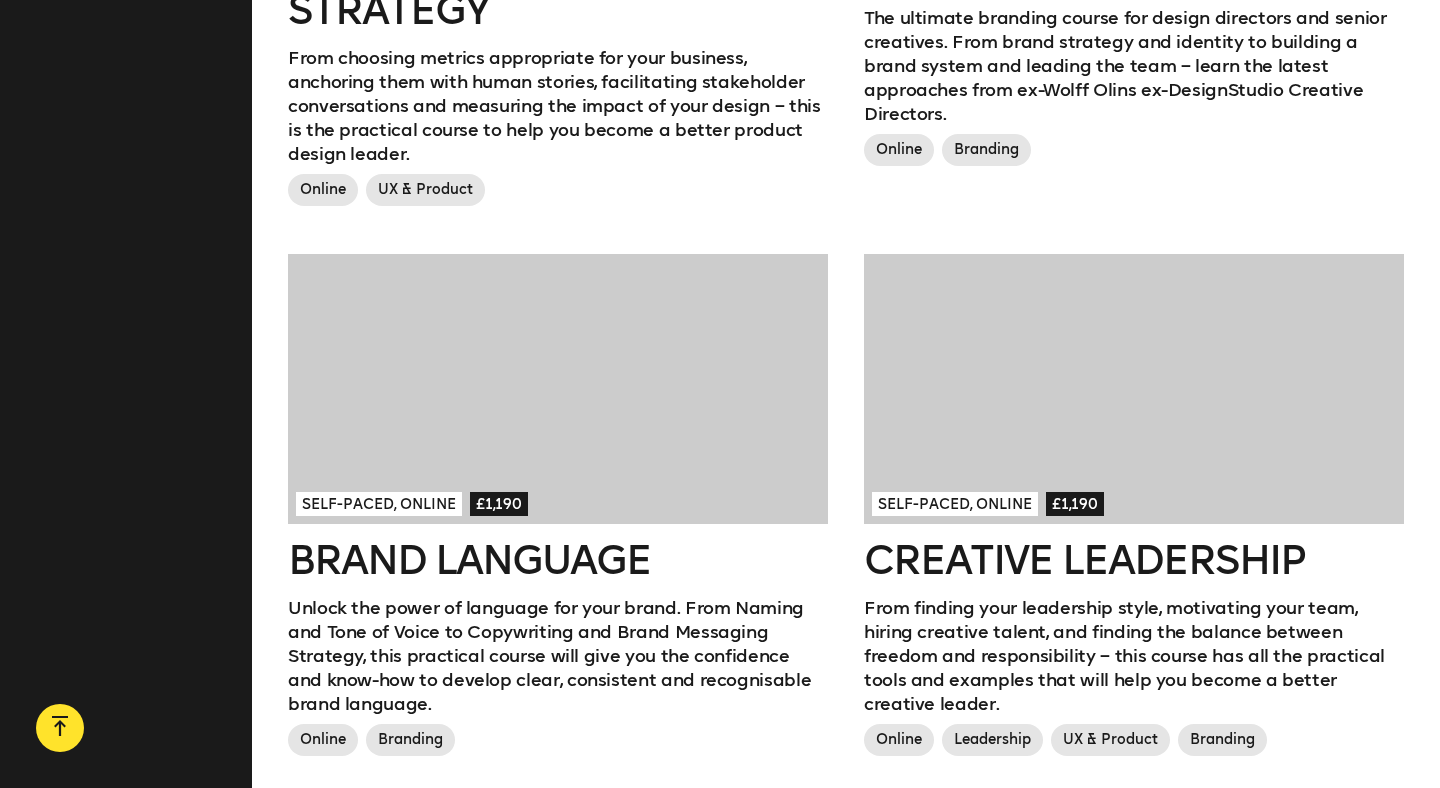 scroll, scrollTop: 1523, scrollLeft: 0, axis: vertical 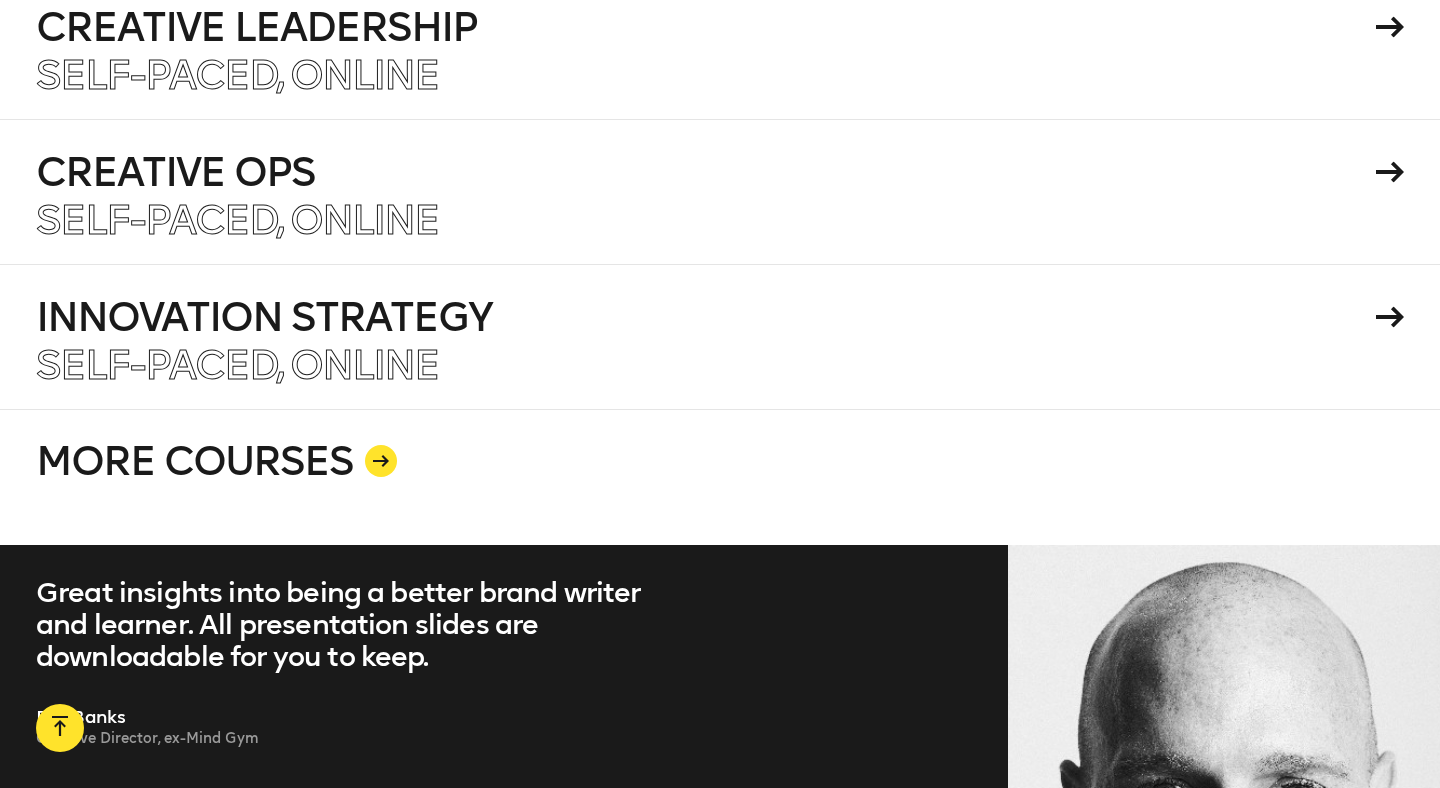 click at bounding box center (381, 461) 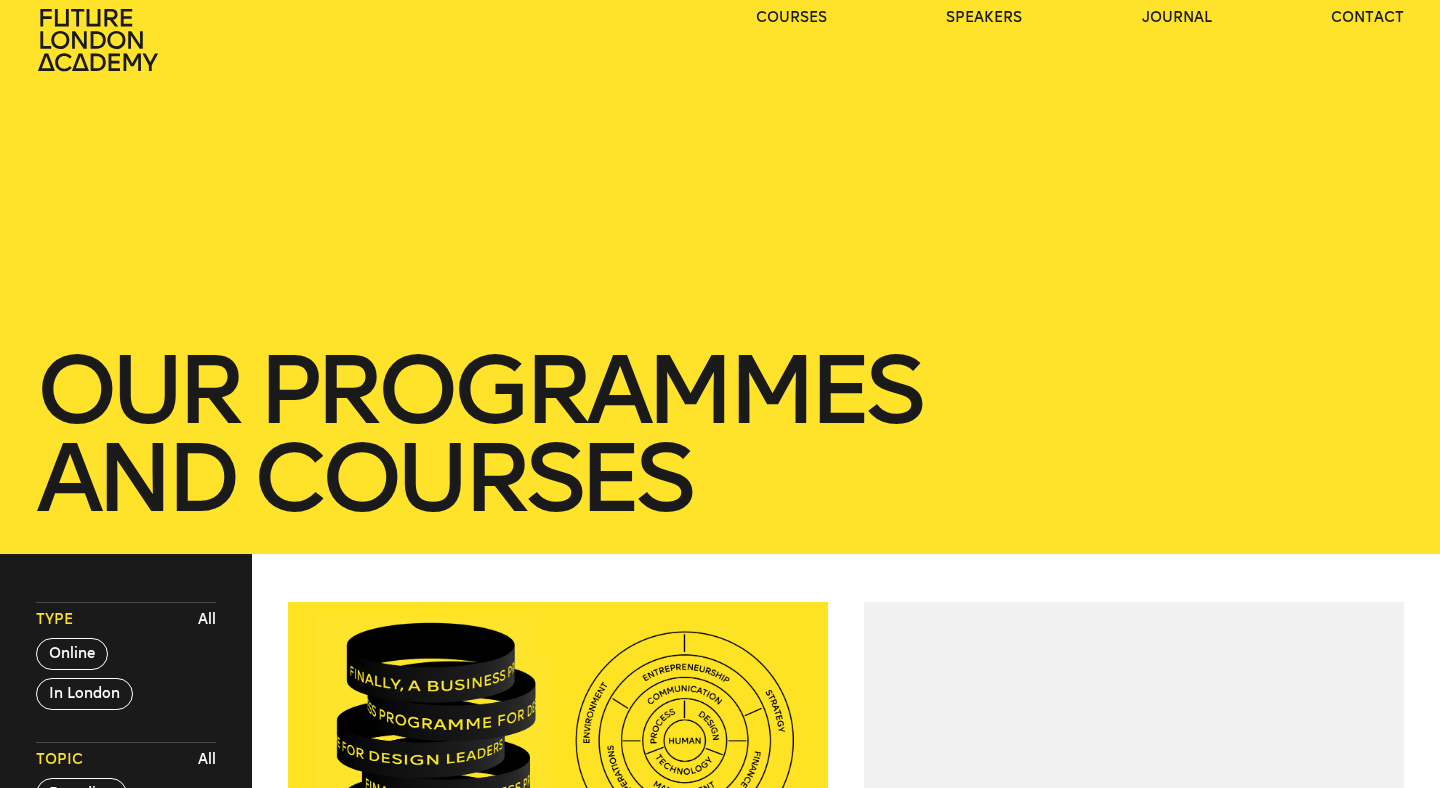 scroll, scrollTop: 0, scrollLeft: 0, axis: both 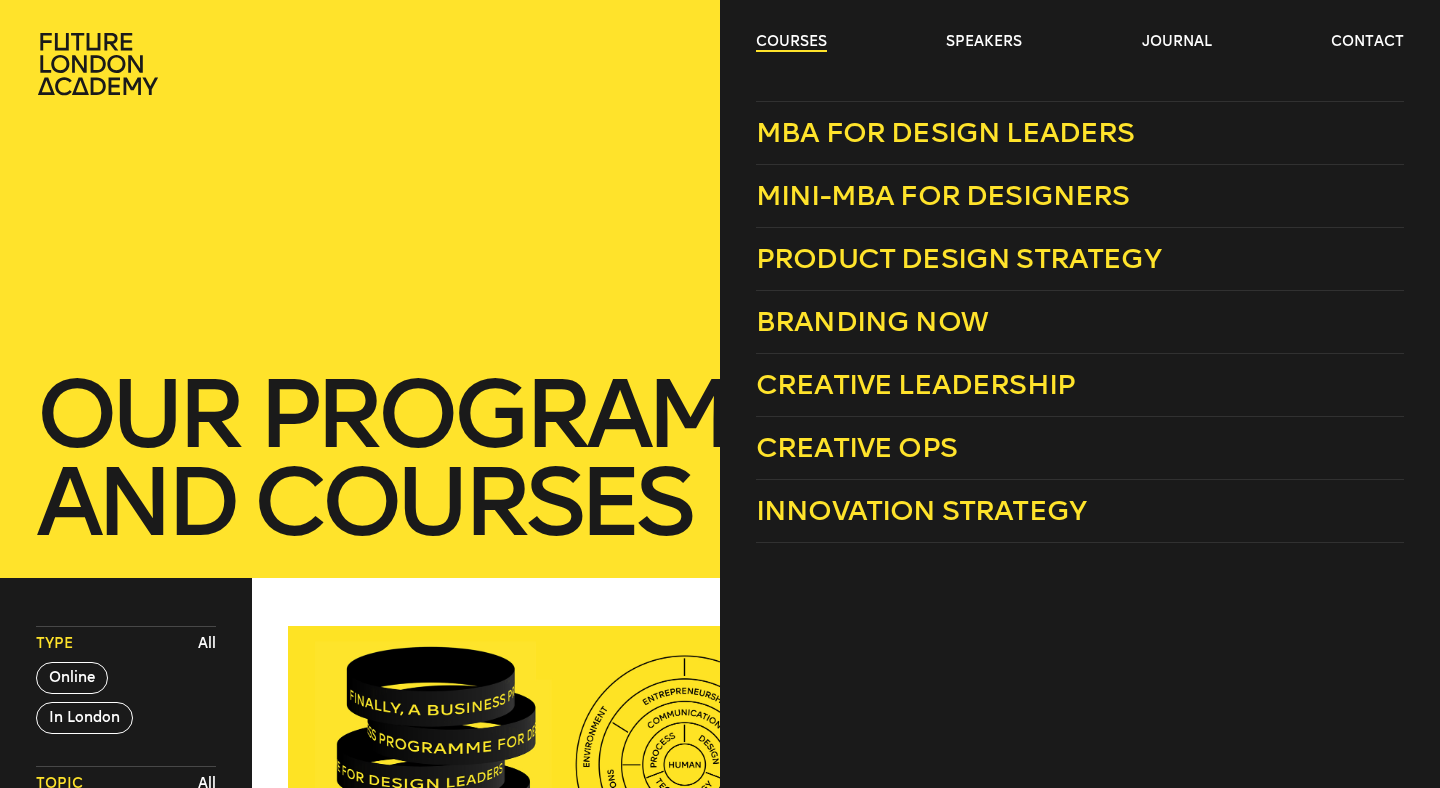 click on "courses" at bounding box center (791, 42) 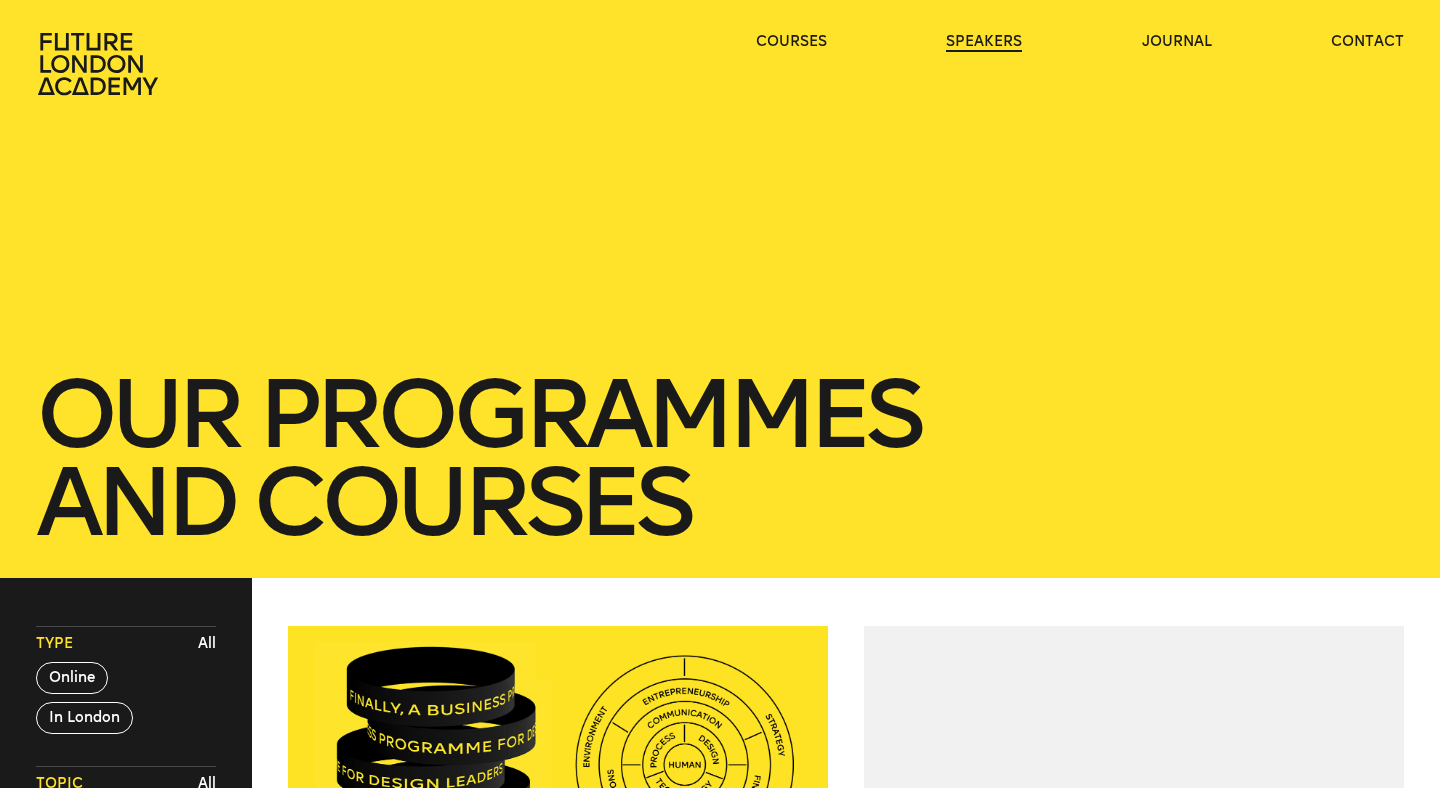click on "speakers" at bounding box center [984, 42] 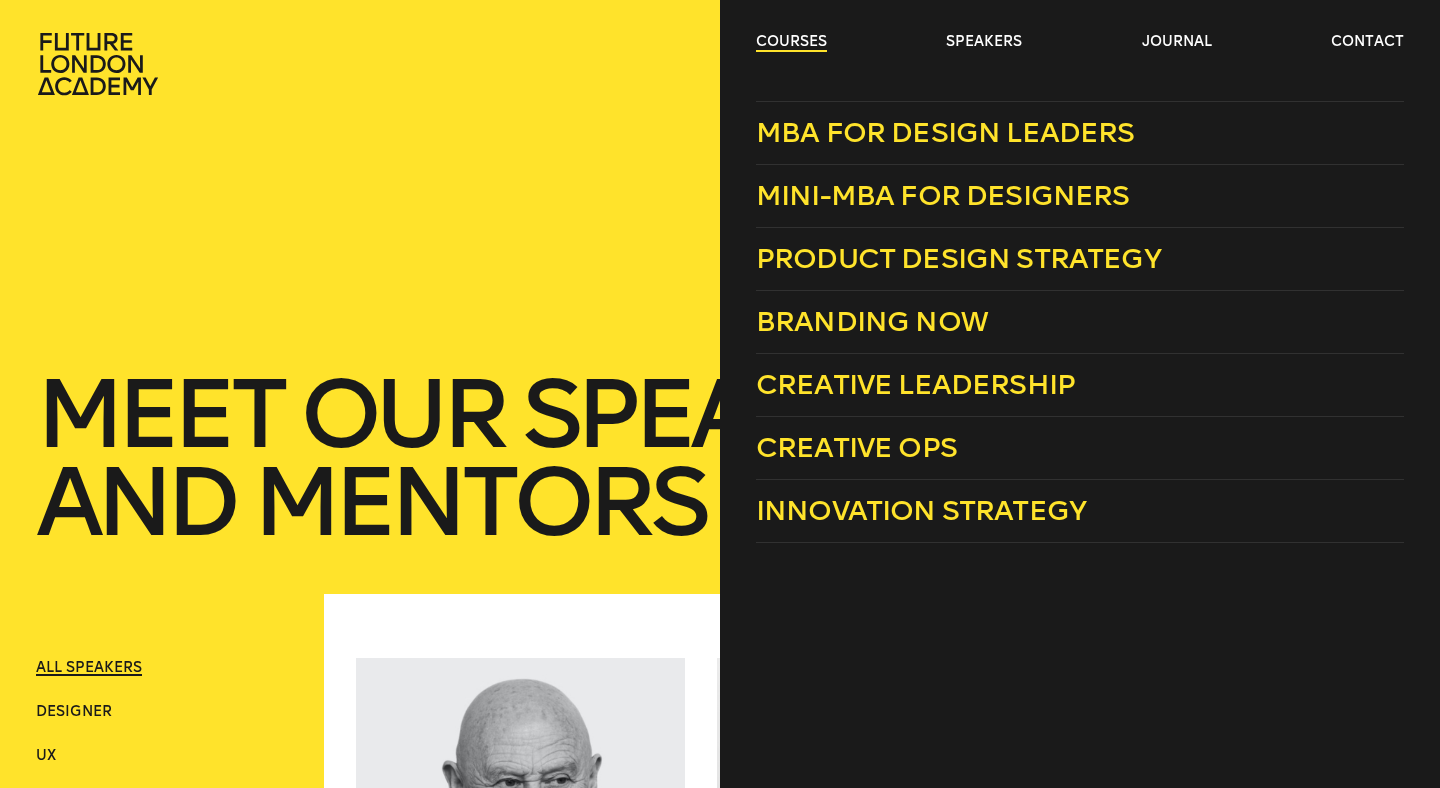 click on "courses" at bounding box center [791, 42] 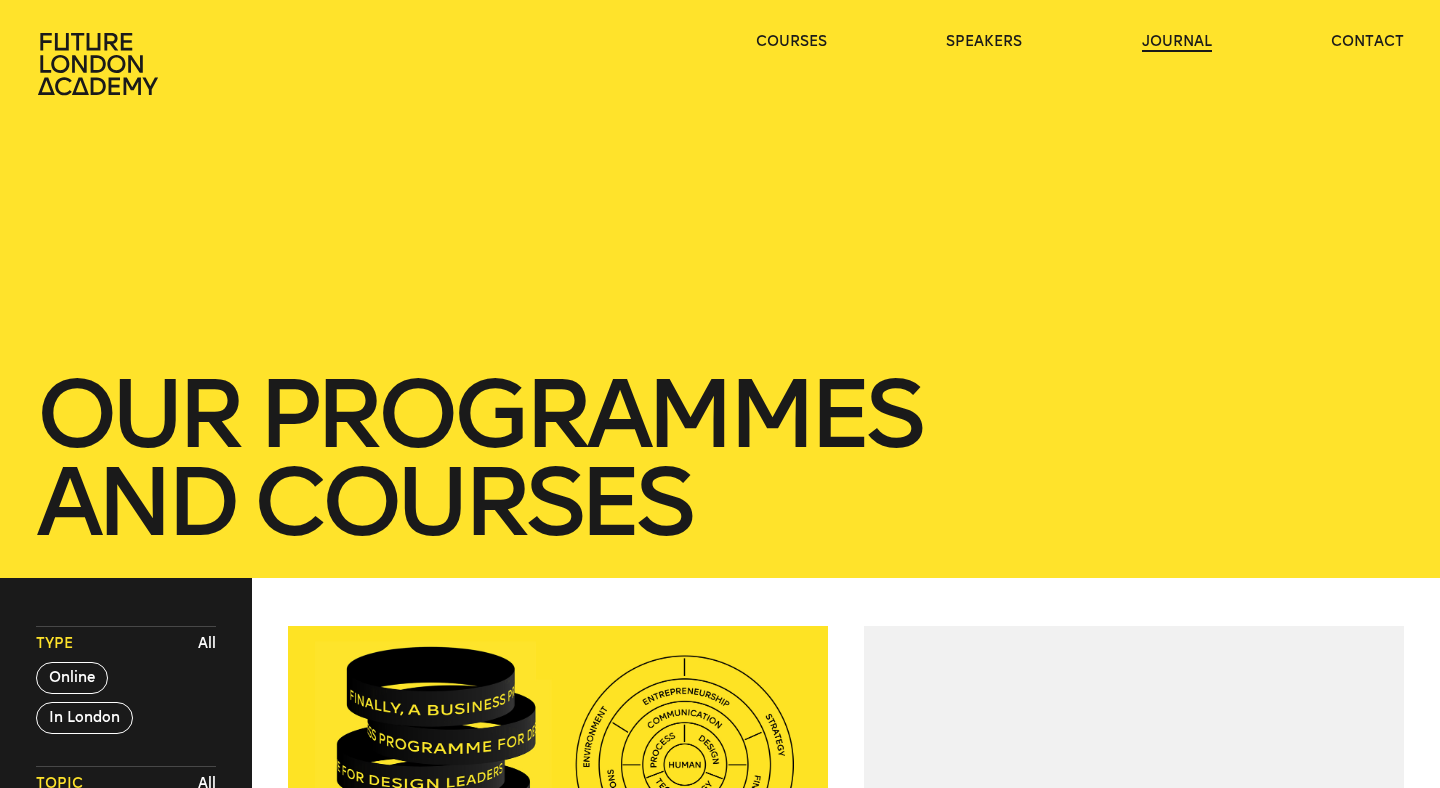 click on "journal" at bounding box center [1177, 42] 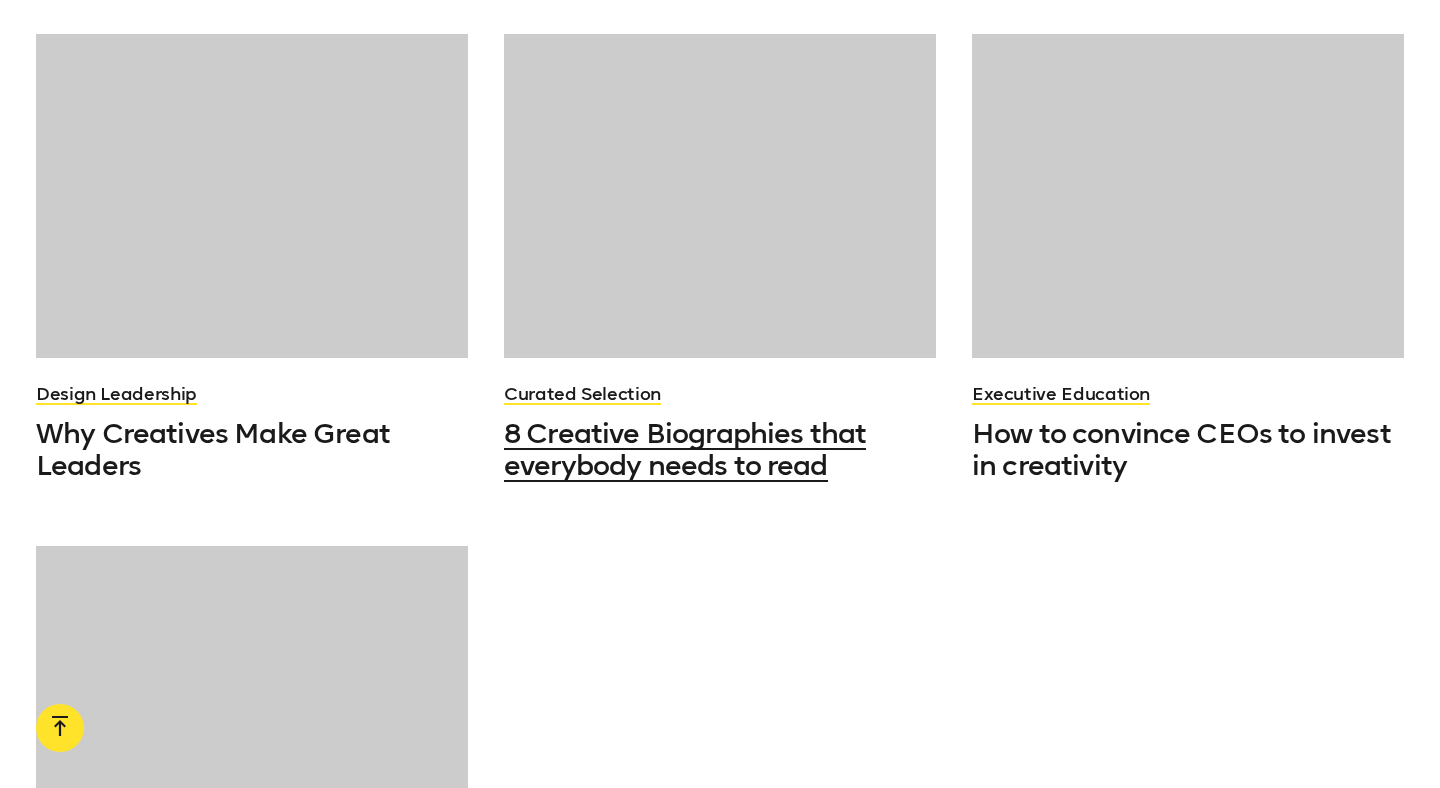 scroll, scrollTop: 1710, scrollLeft: 0, axis: vertical 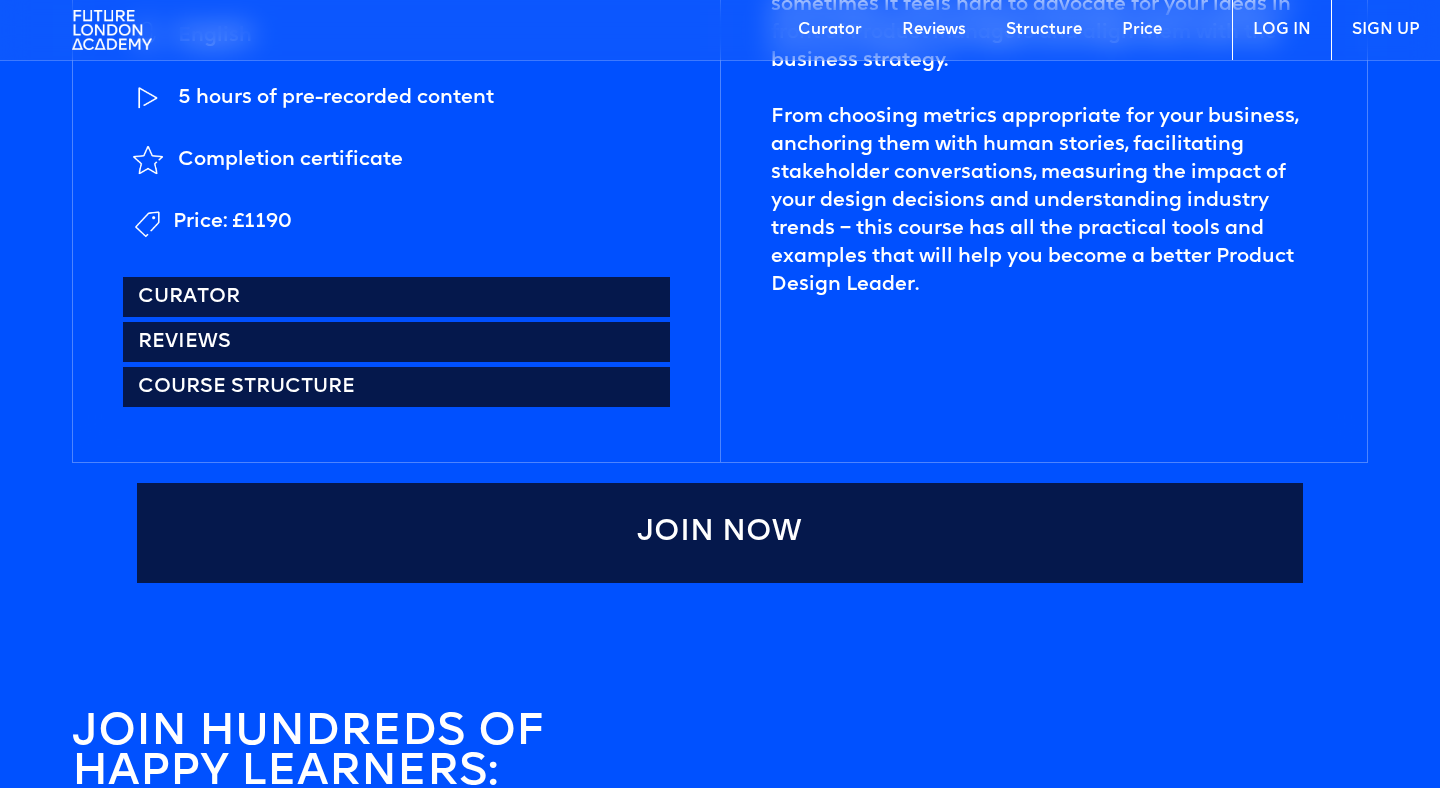 click on "Online, self-paced Course is for: Heads of UX, Senior Product Designers and Product Design Leads English 5 hours of pre-recorded content Completion certificate Price: £1190 Curator Reviews Course structure" at bounding box center (396, 137) 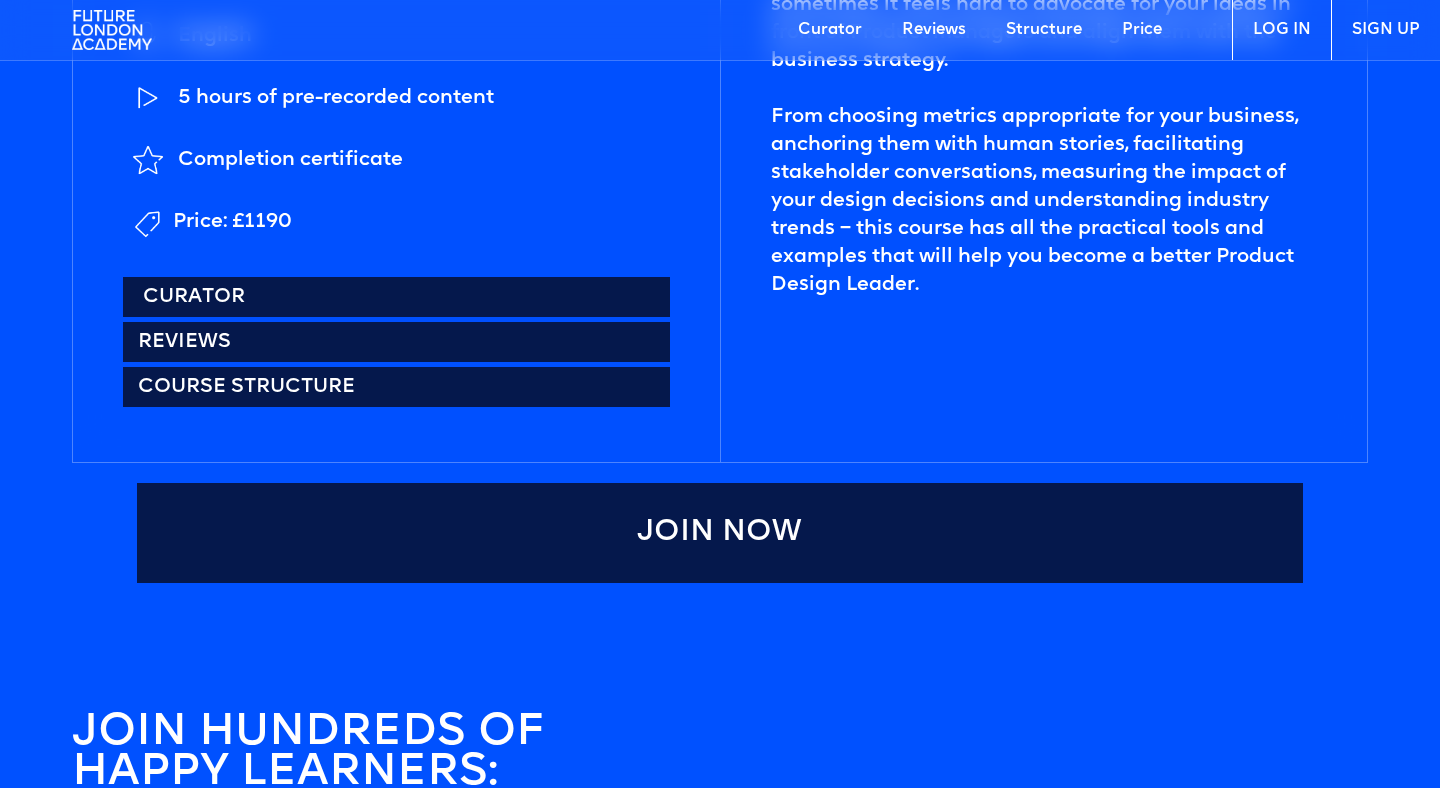 click on "Curator" at bounding box center [396, 297] 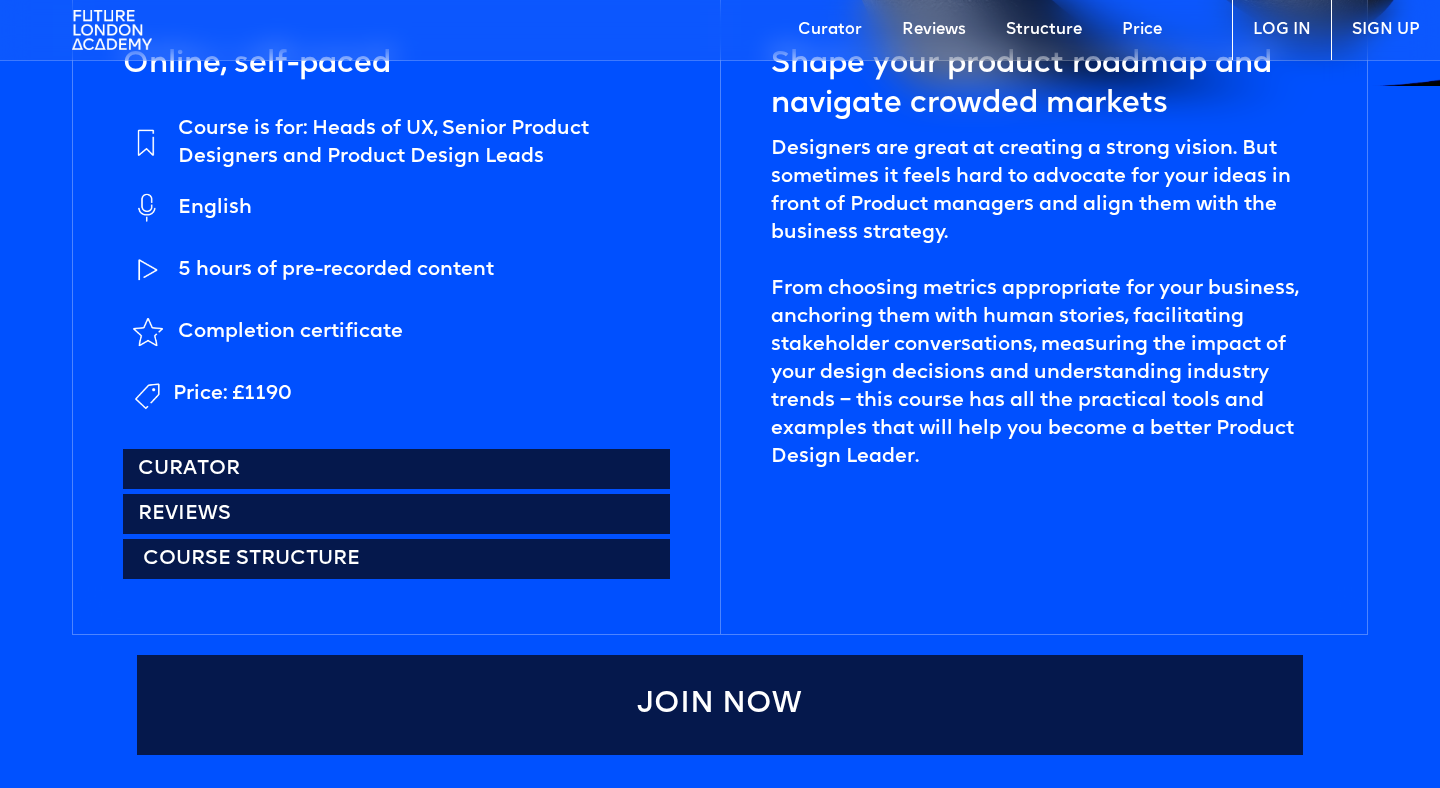scroll, scrollTop: 4517, scrollLeft: 0, axis: vertical 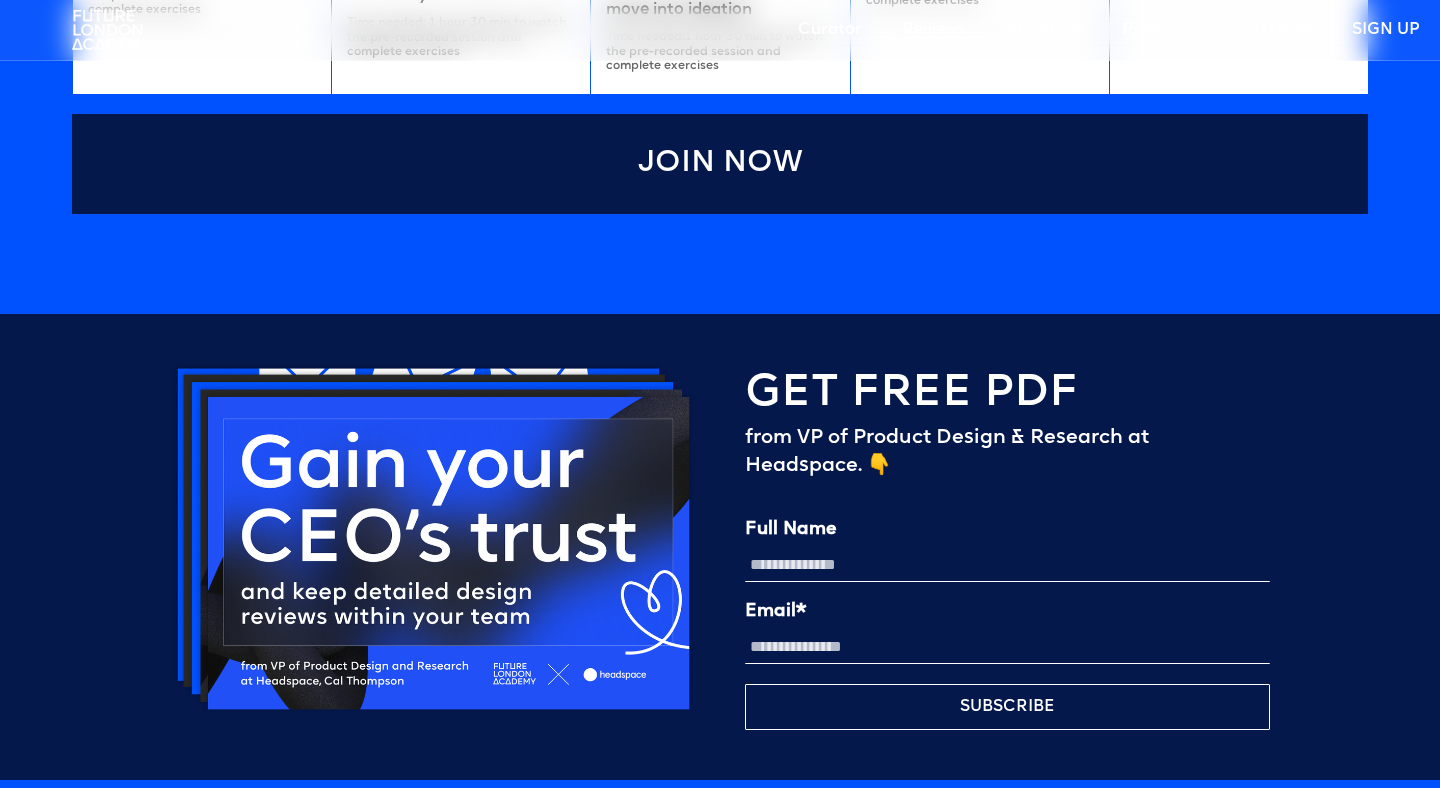 click on "Full Name" at bounding box center (1007, 565) 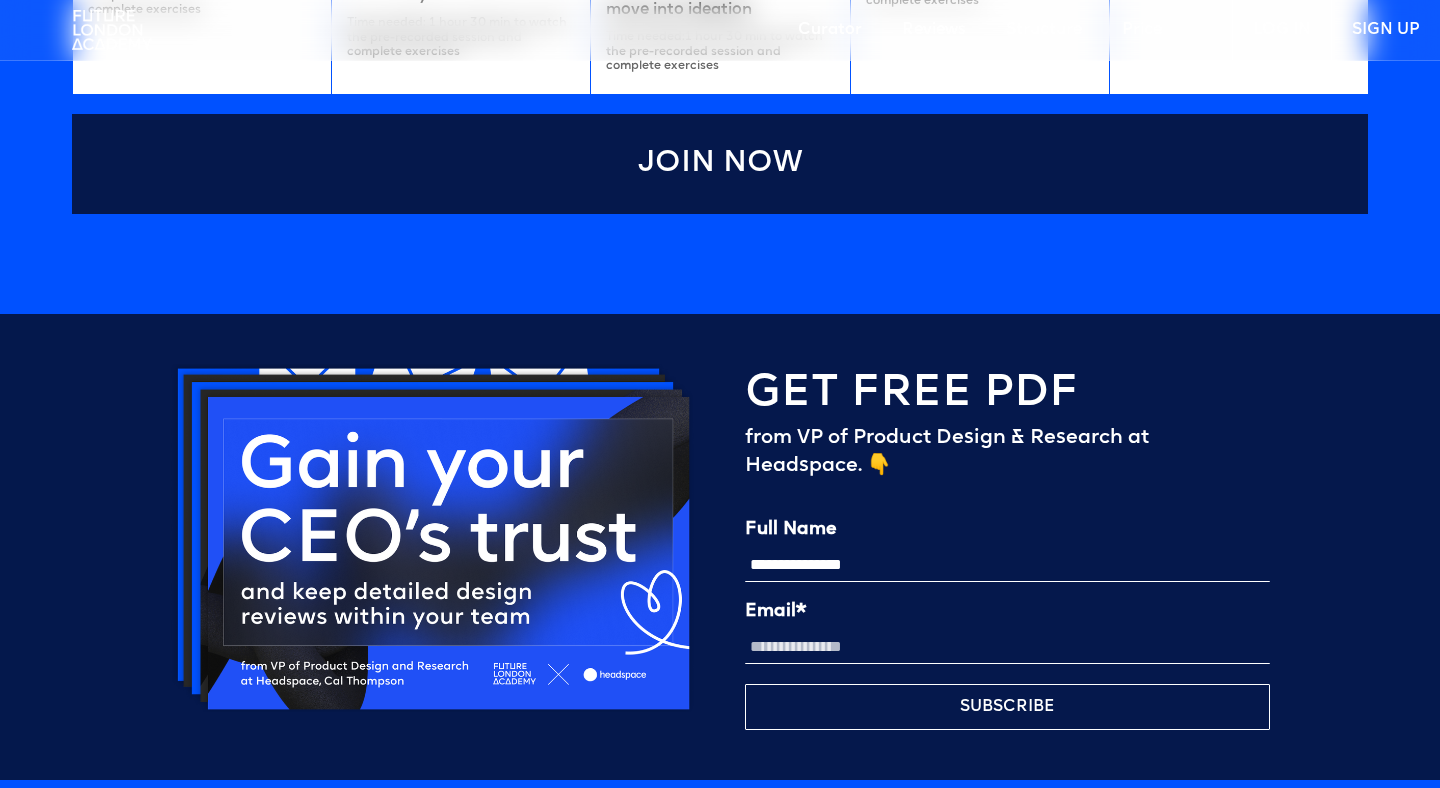 click on "Email*" at bounding box center [1007, 647] 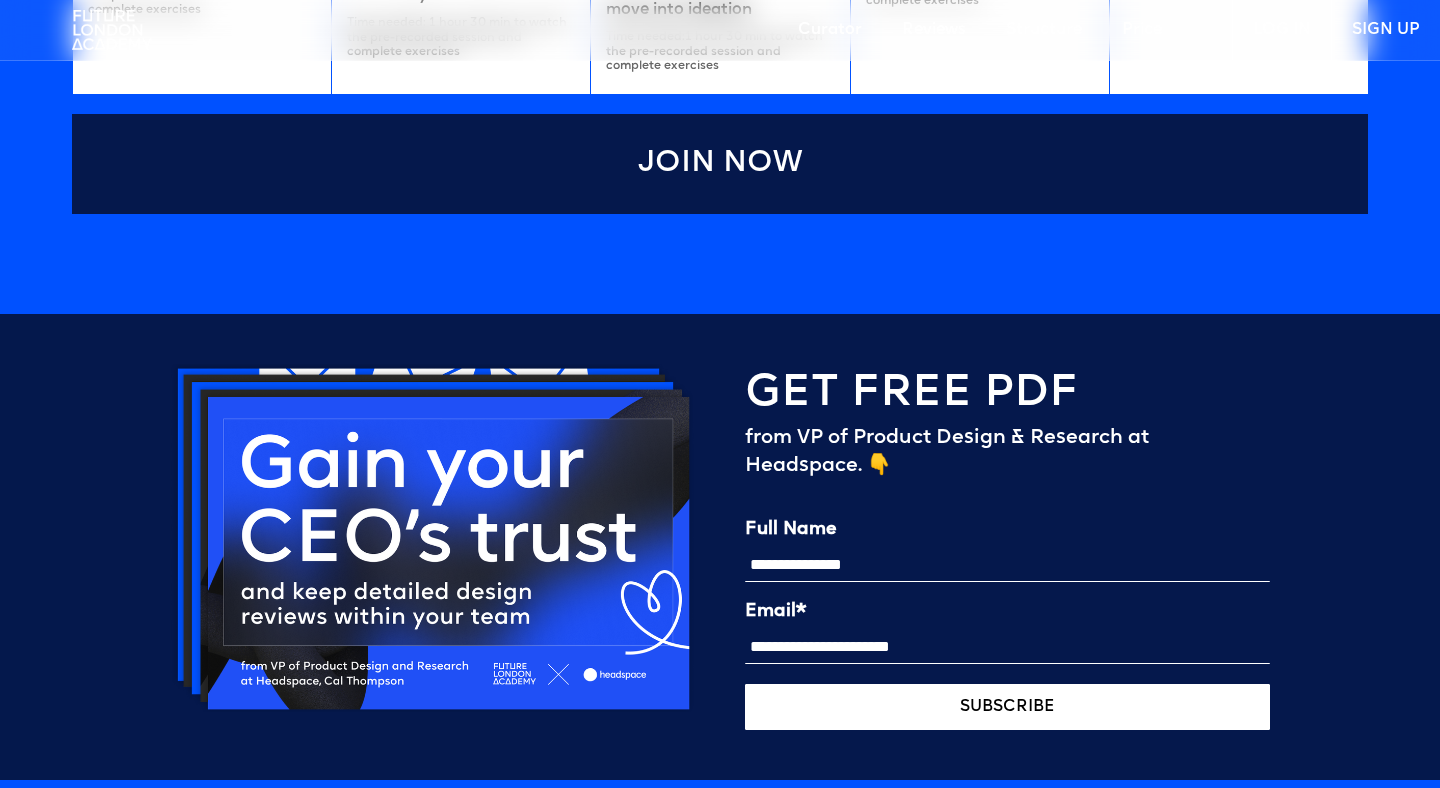 click on "SUBSCRIBE" at bounding box center [1007, 707] 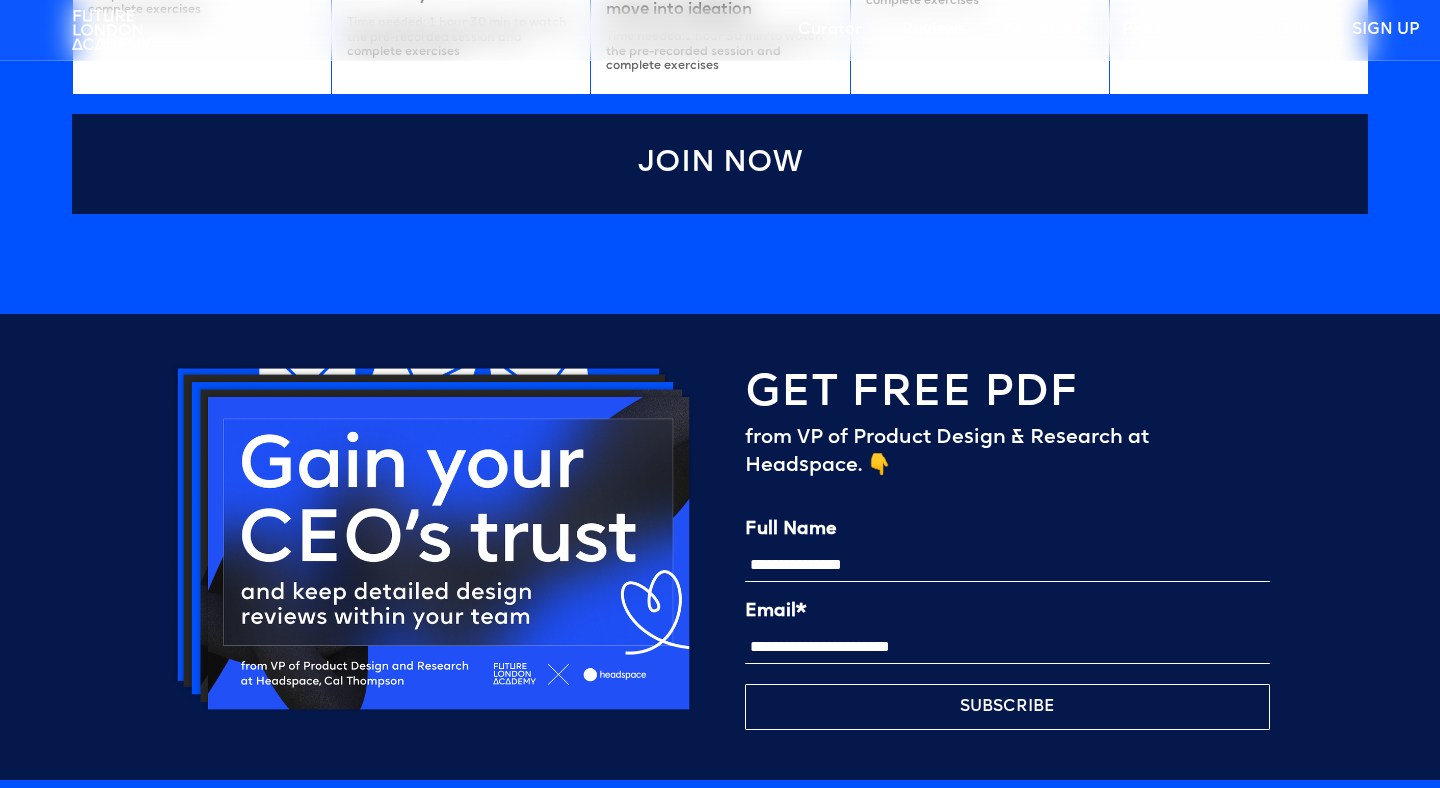 drag, startPoint x: 805, startPoint y: 647, endPoint x: 1027, endPoint y: 646, distance: 222.00226 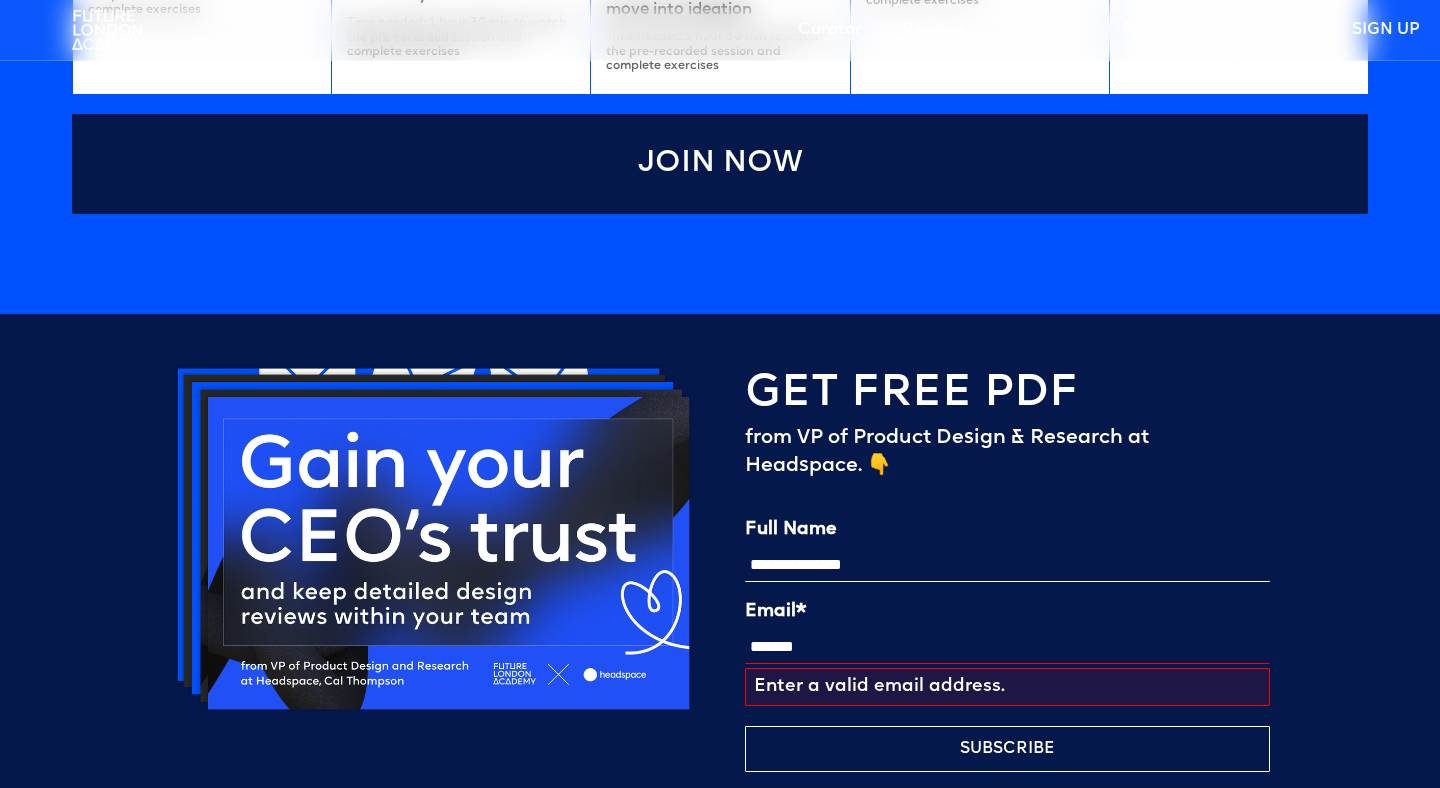 type on "**********" 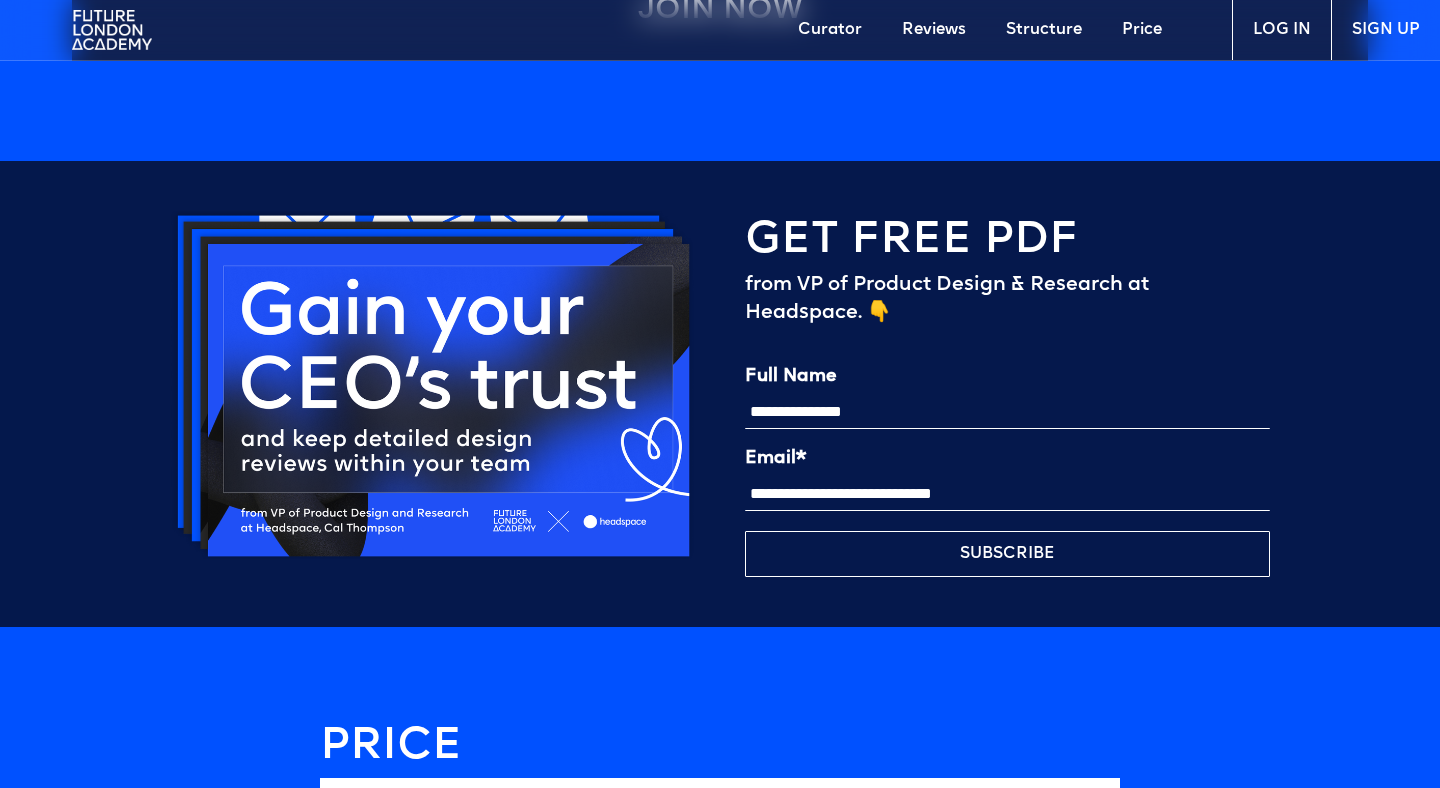scroll, scrollTop: 4640, scrollLeft: 0, axis: vertical 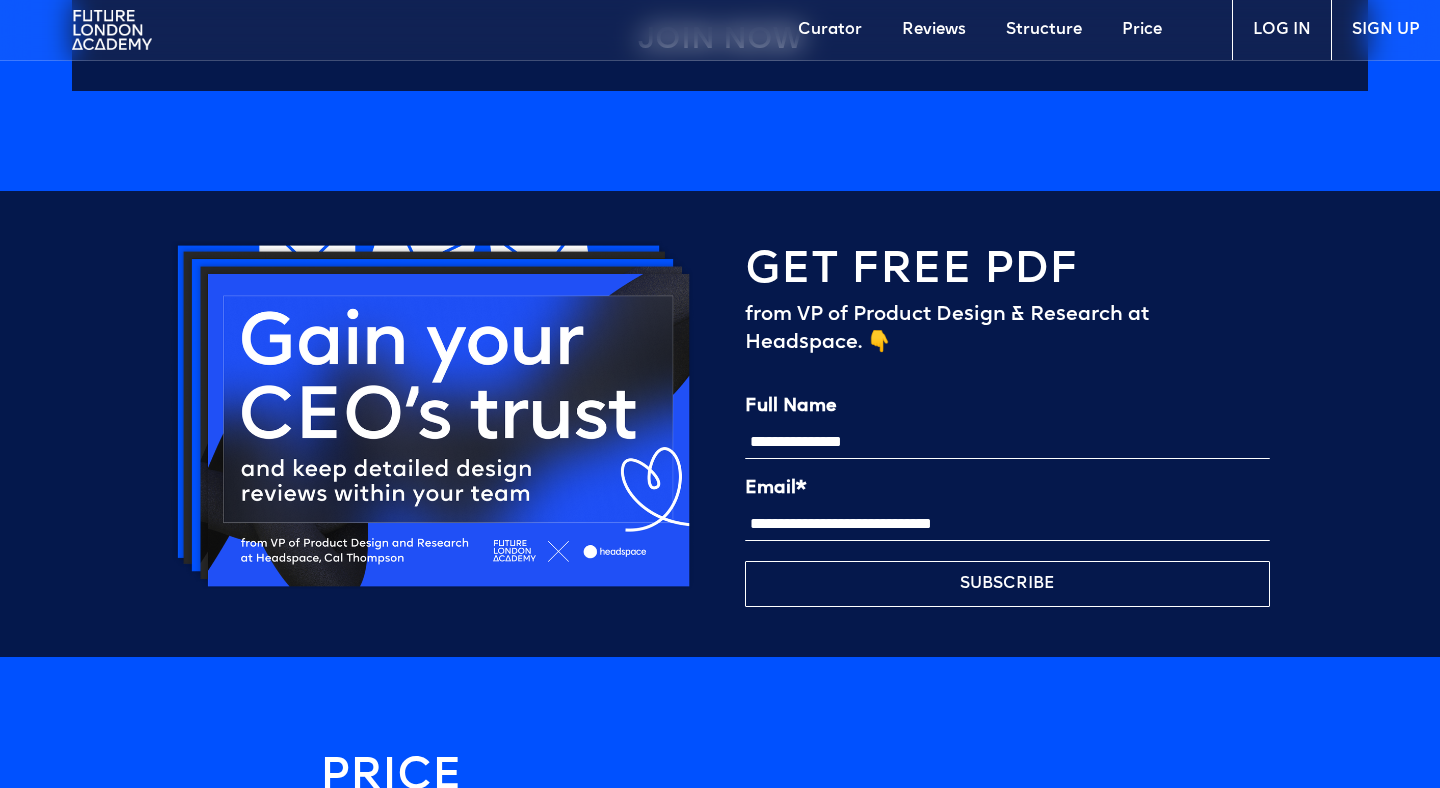 click on "**********" at bounding box center [1007, 524] 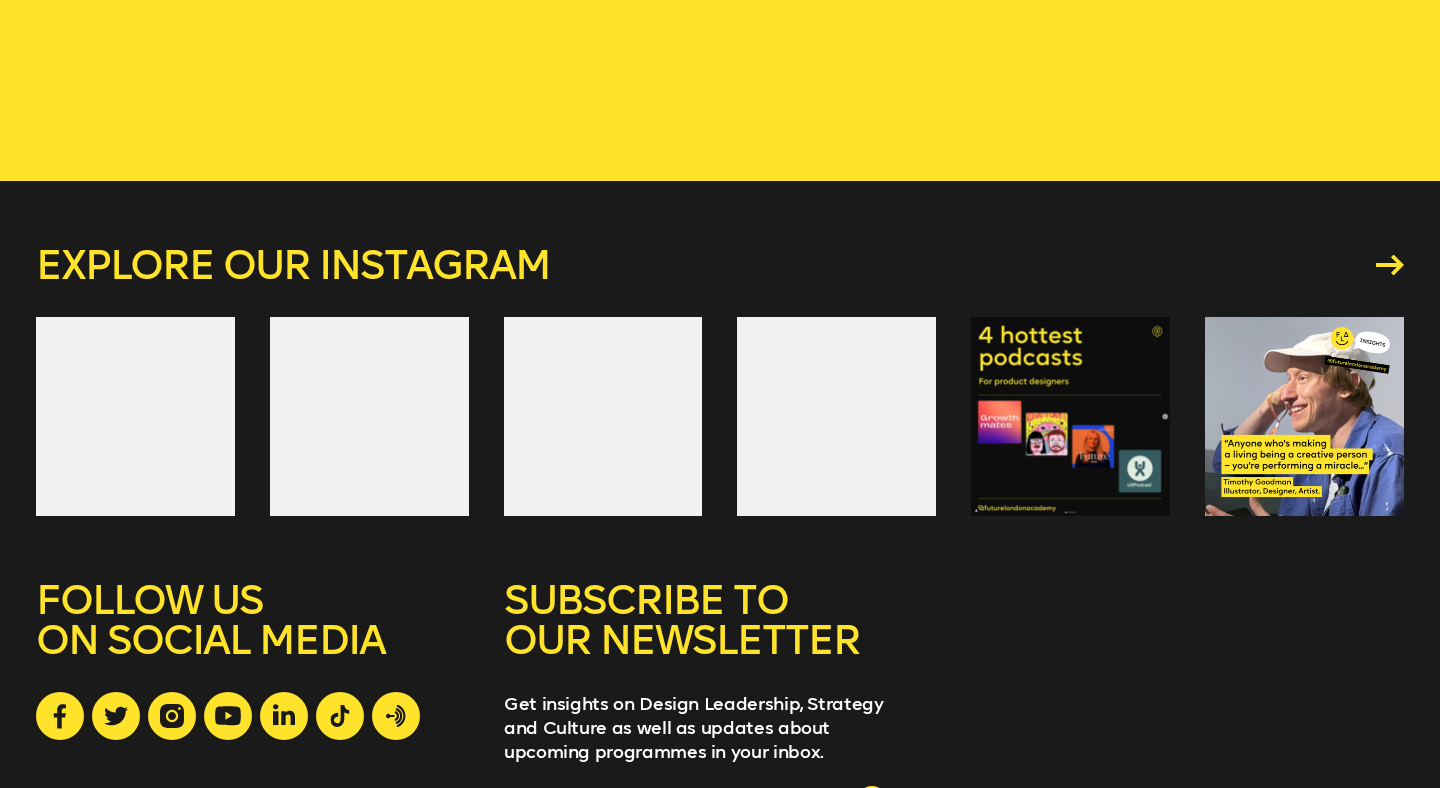 scroll, scrollTop: 0, scrollLeft: 0, axis: both 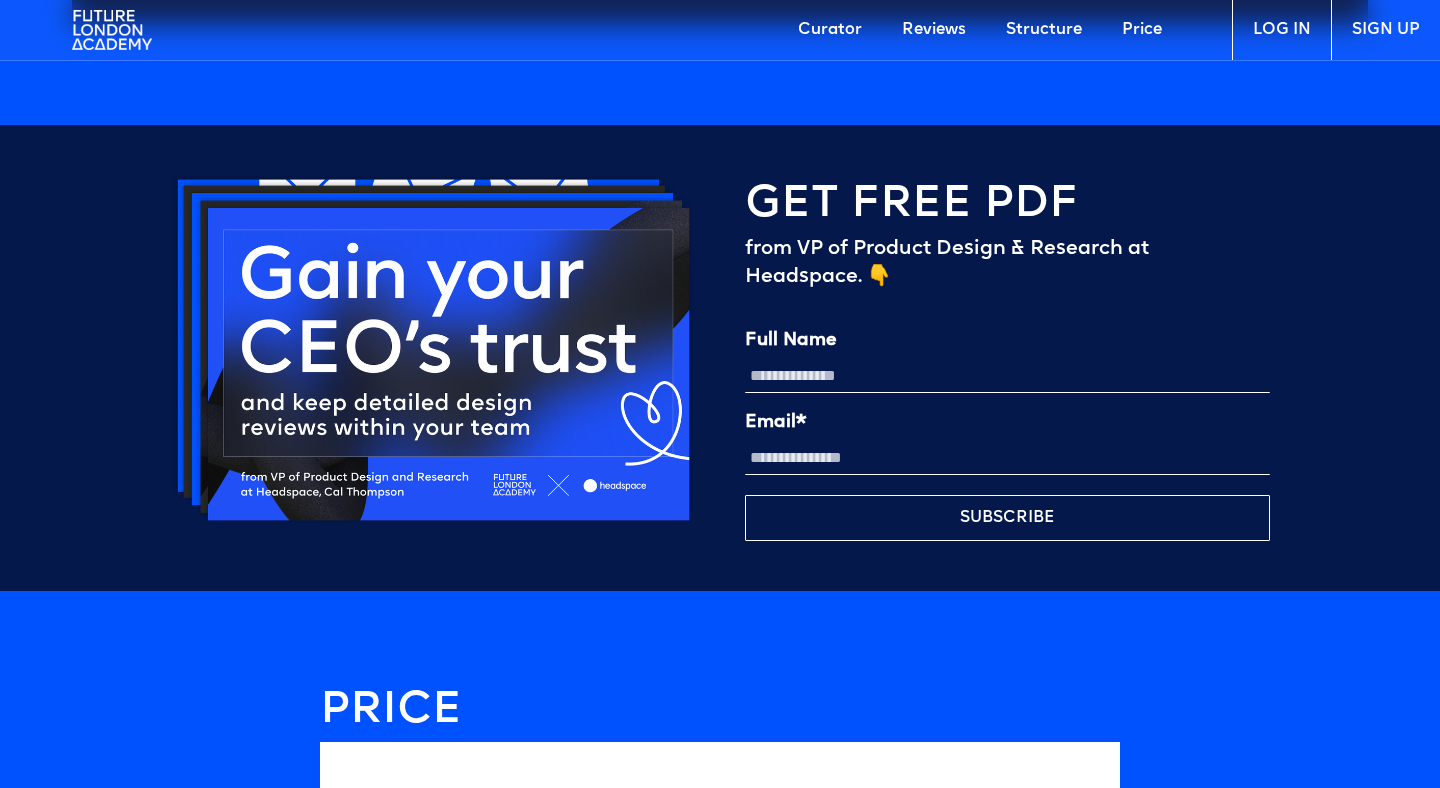 click on "Full Name" at bounding box center (1007, 376) 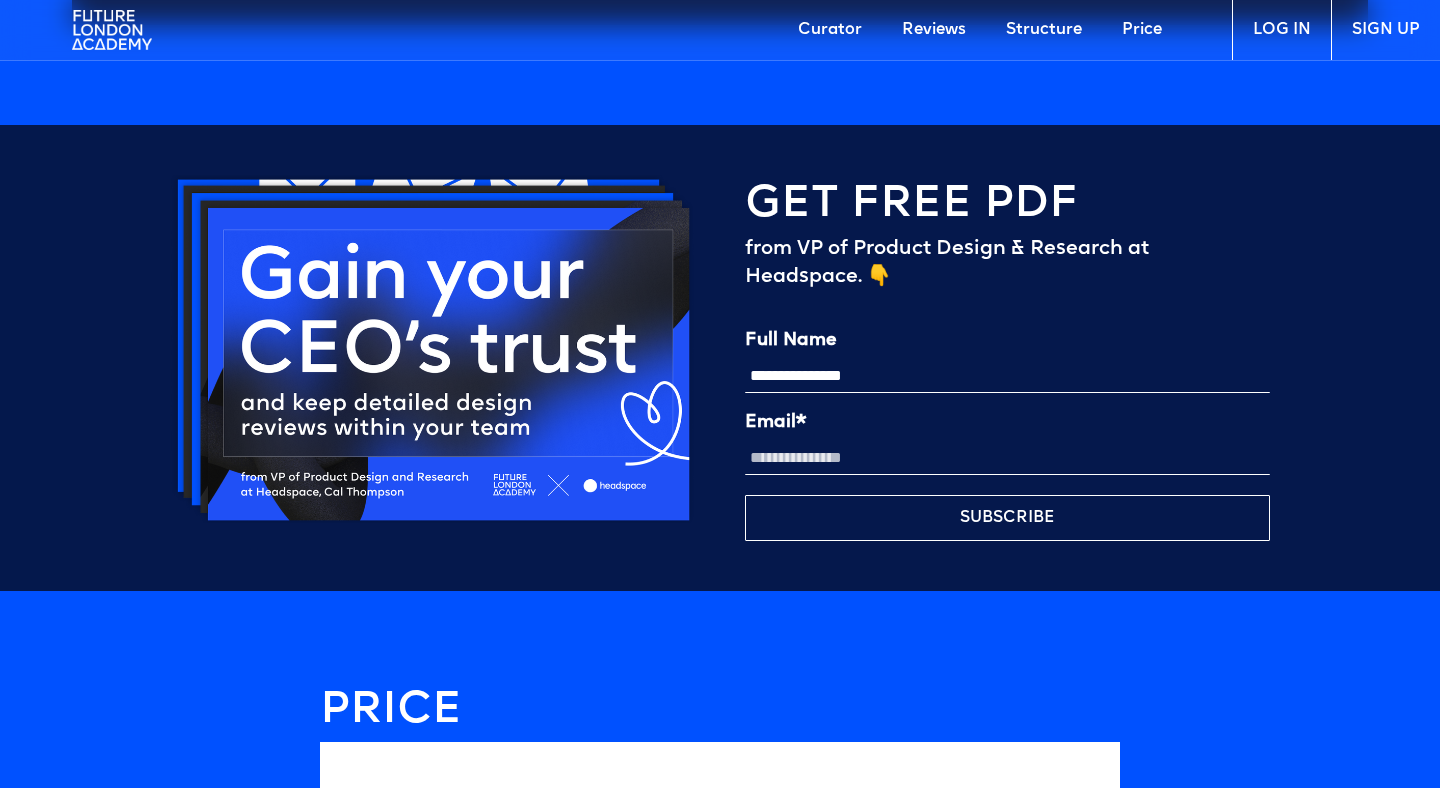click on "Email*" at bounding box center (1007, 458) 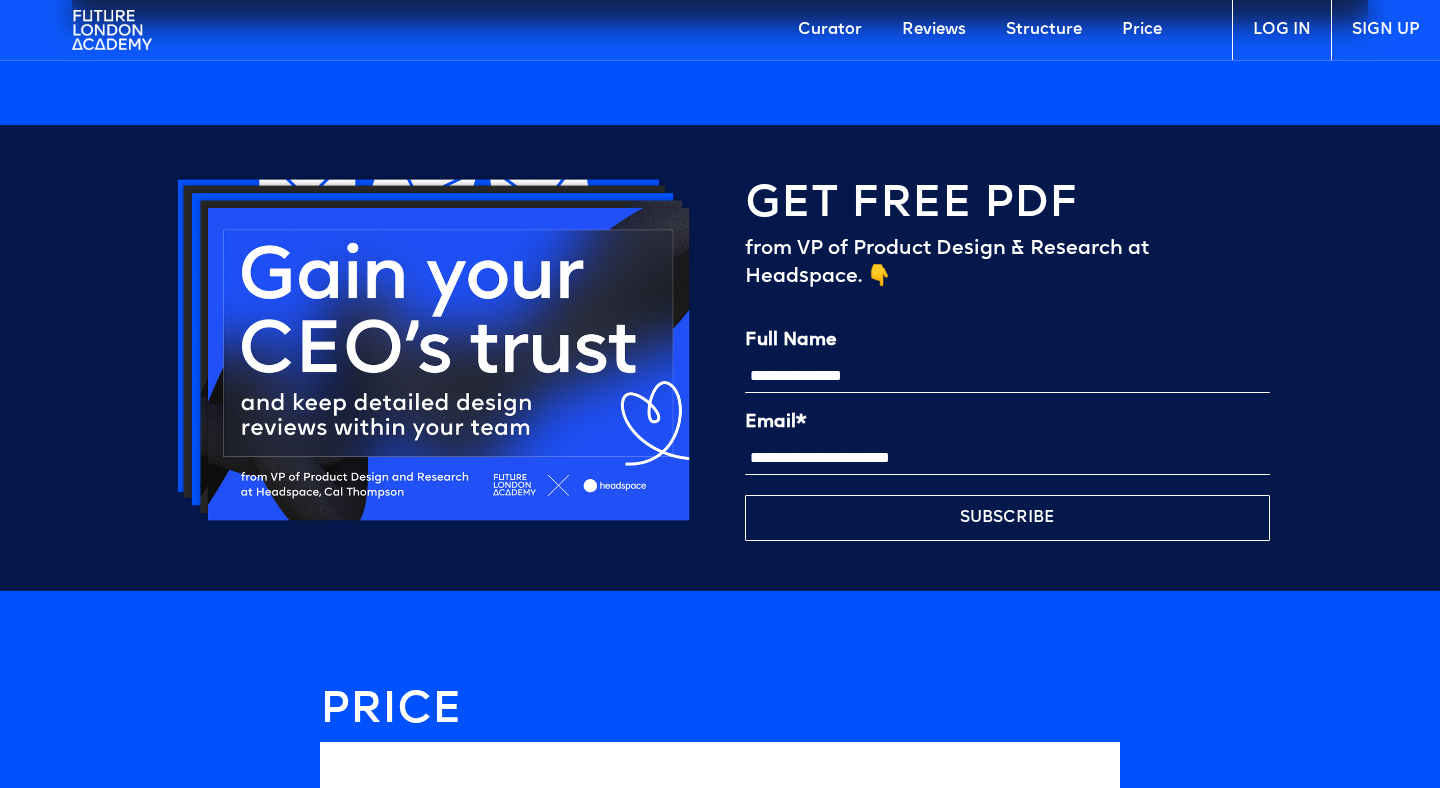 drag, startPoint x: 801, startPoint y: 458, endPoint x: 981, endPoint y: 453, distance: 180.06943 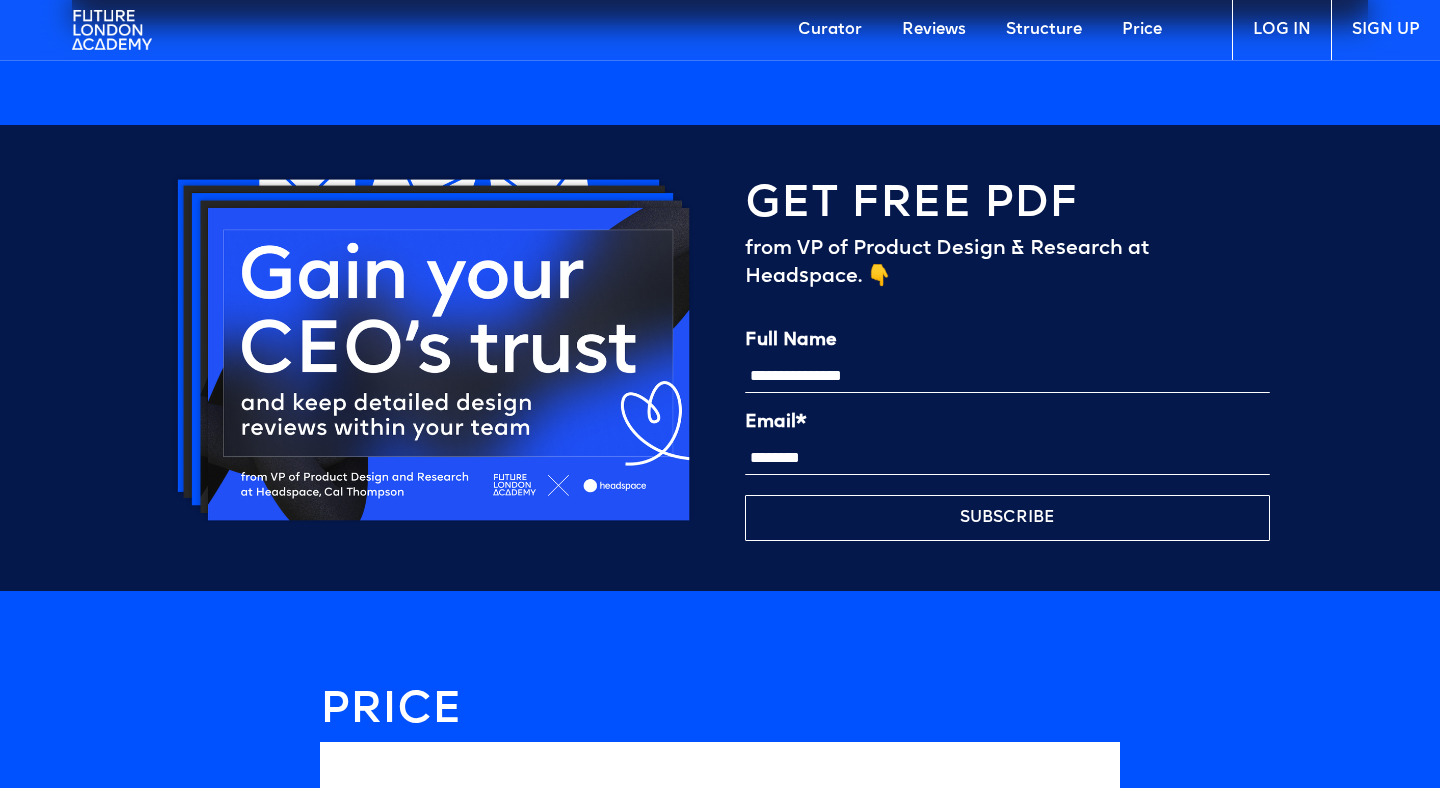 type on "**********" 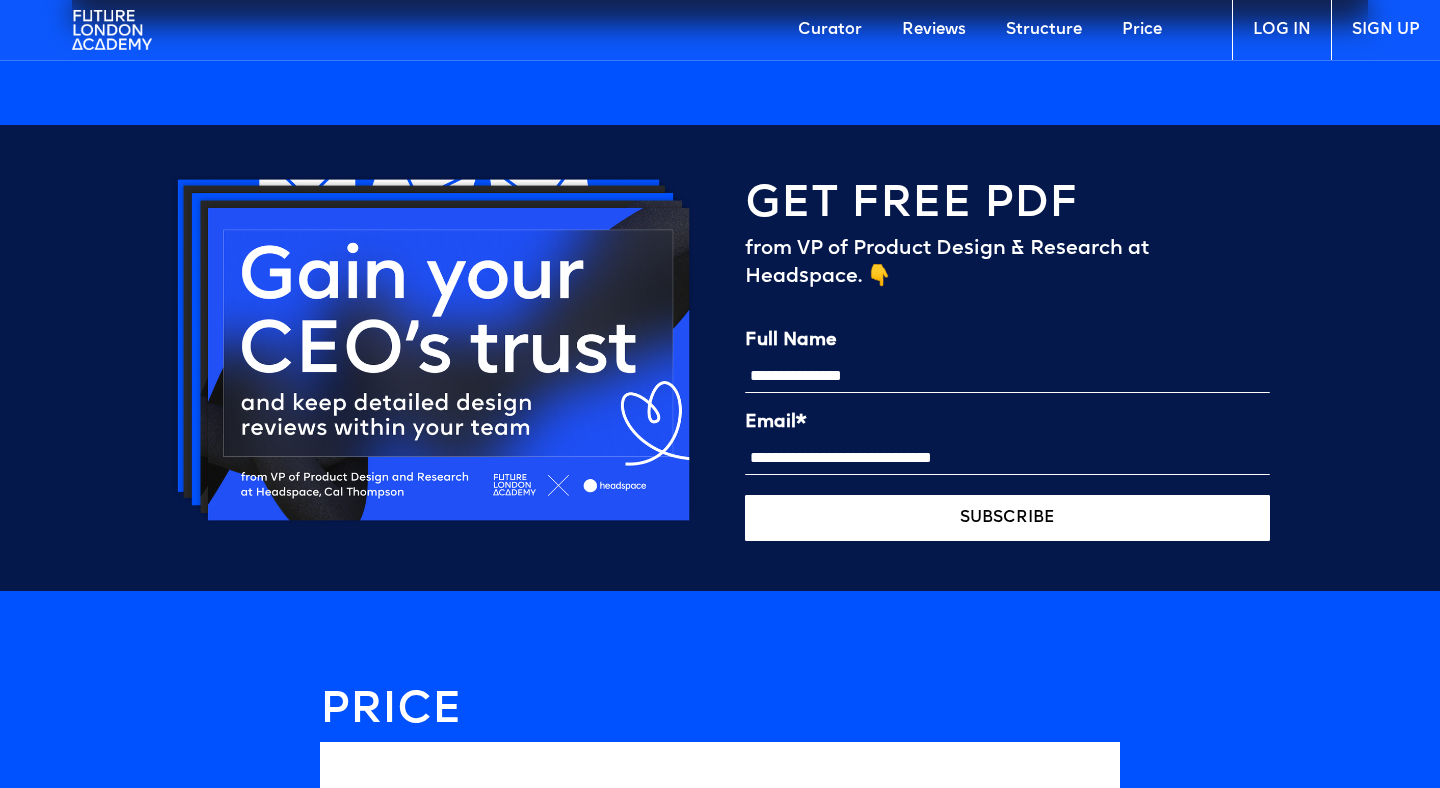 click on "SUBSCRIBE" at bounding box center [1007, 518] 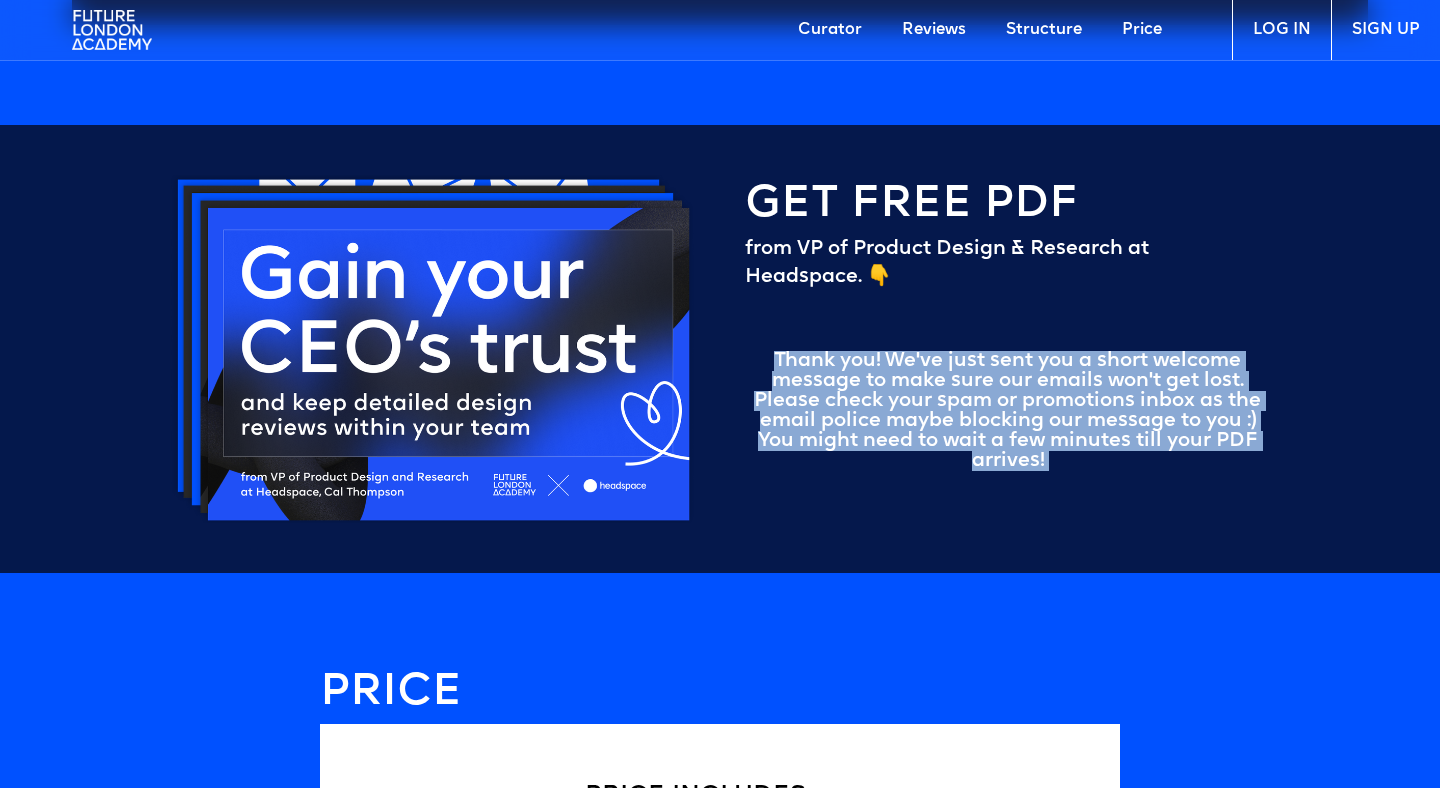 click on "**********" at bounding box center [1007, 349] 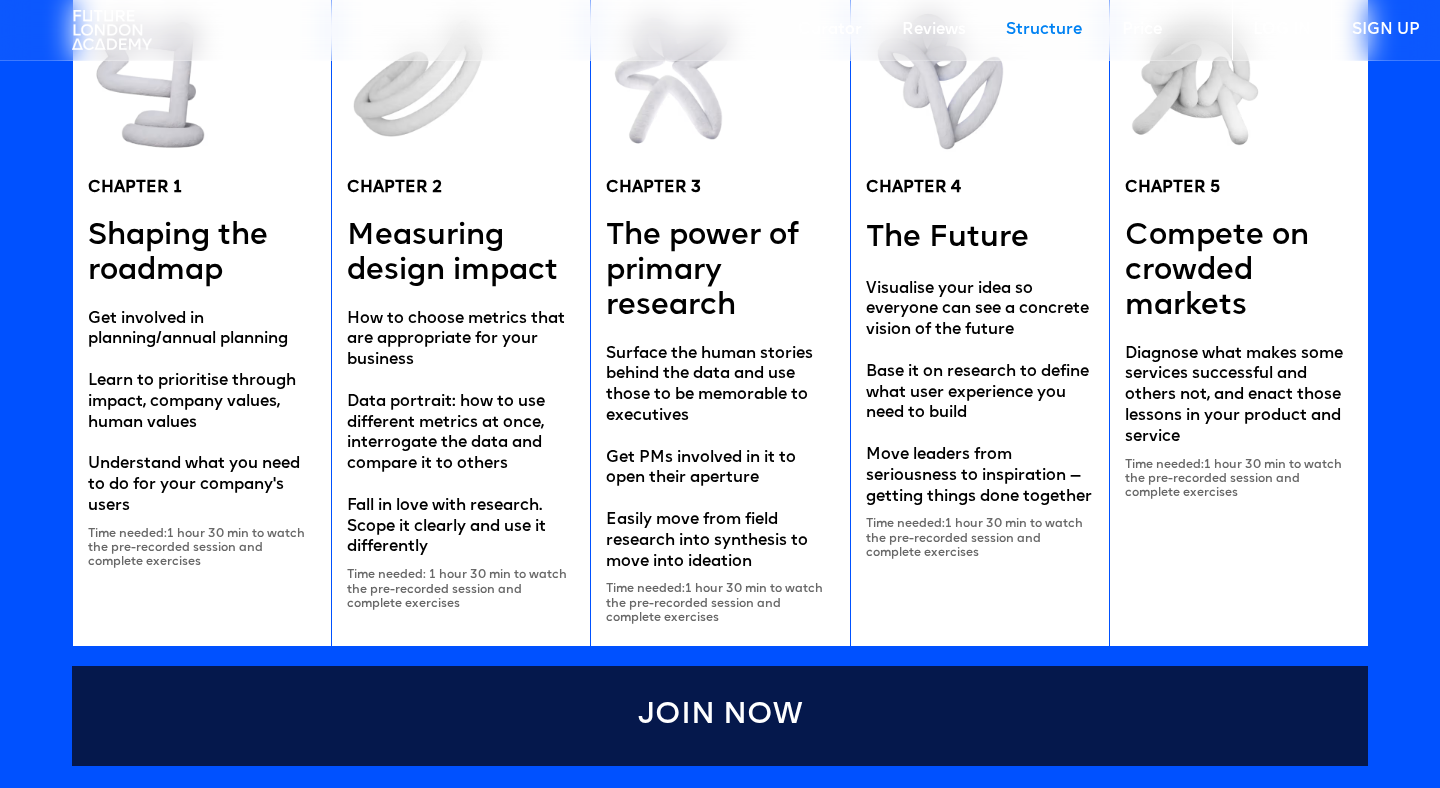 scroll, scrollTop: 3929, scrollLeft: 0, axis: vertical 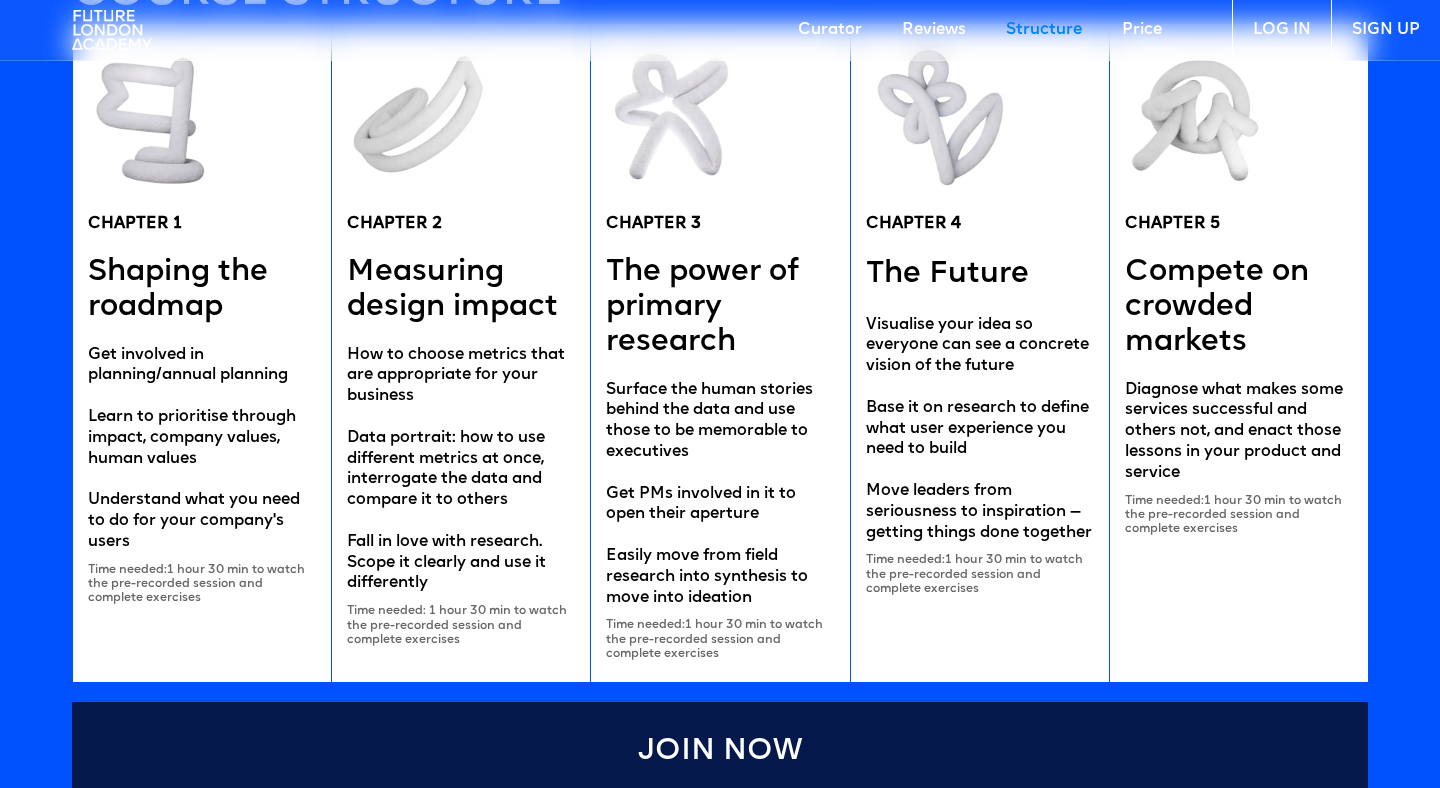 click on "CHAPTER 2 Measuring design impact How to choose metrics that are appropriate for your business Data portrait: how to use different metrics at once, interrogate the data and compare it to others Fall in love with research. Scope it clearly and use it differently Time needed: 1 hour 30 min to watch the pre-recorded session and complete exercises" at bounding box center (460, 353) 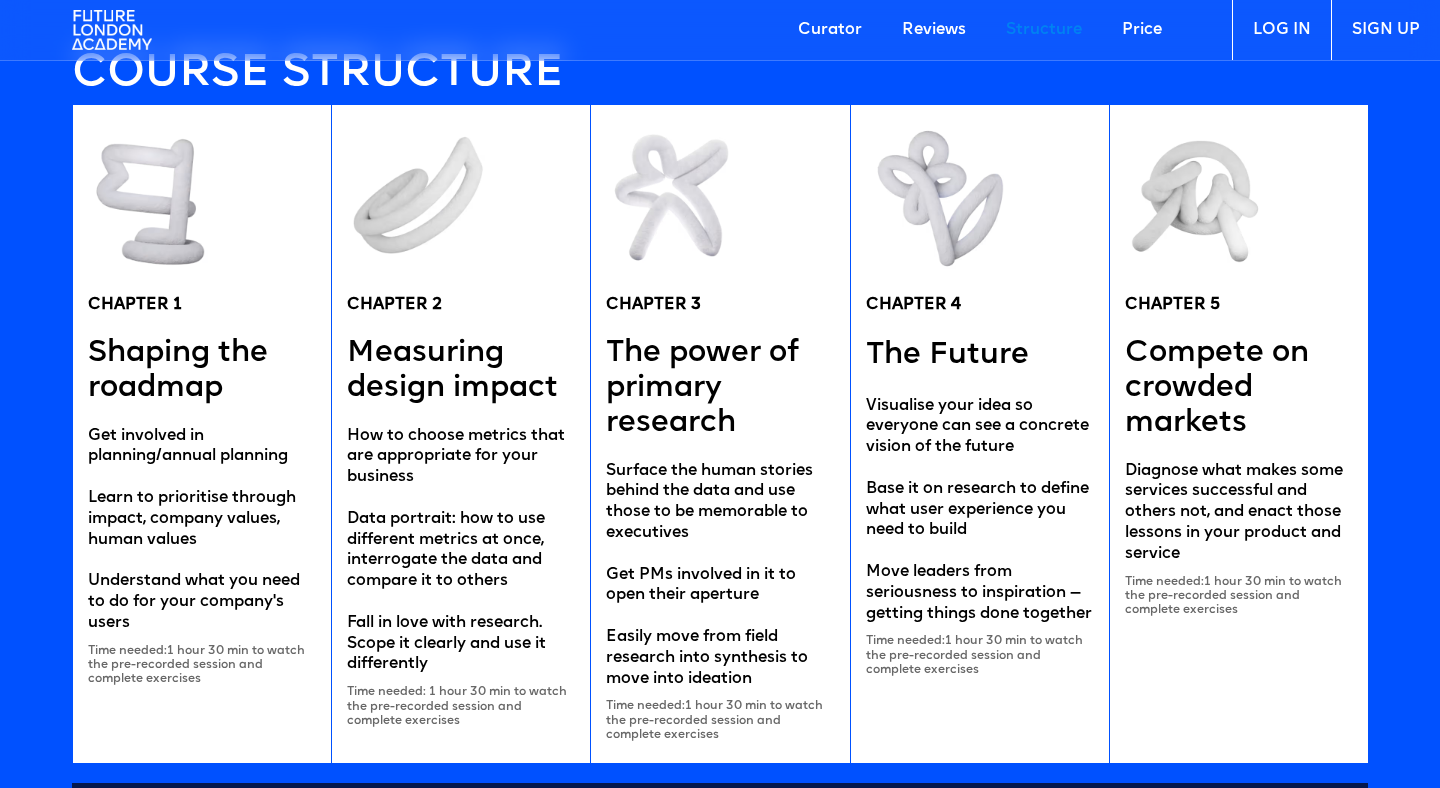 scroll, scrollTop: 3856, scrollLeft: 0, axis: vertical 